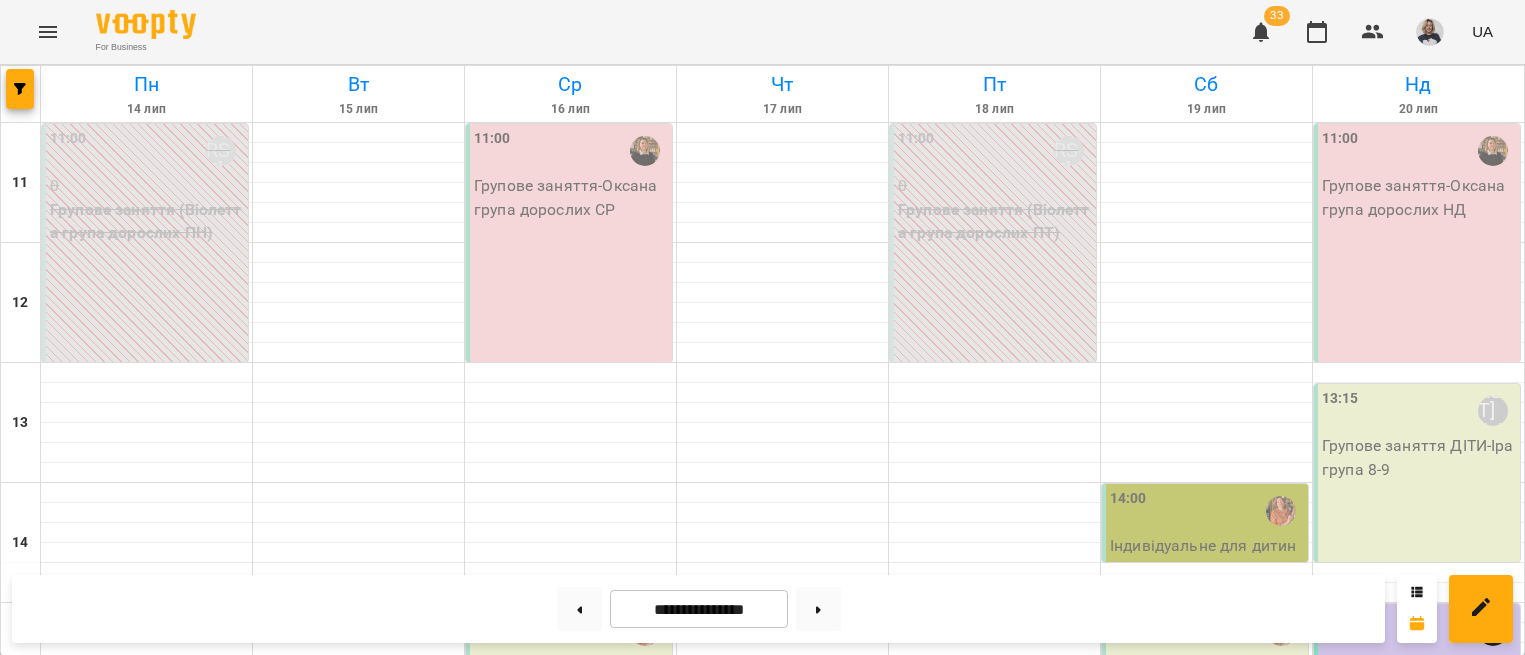 scroll, scrollTop: 0, scrollLeft: 0, axis: both 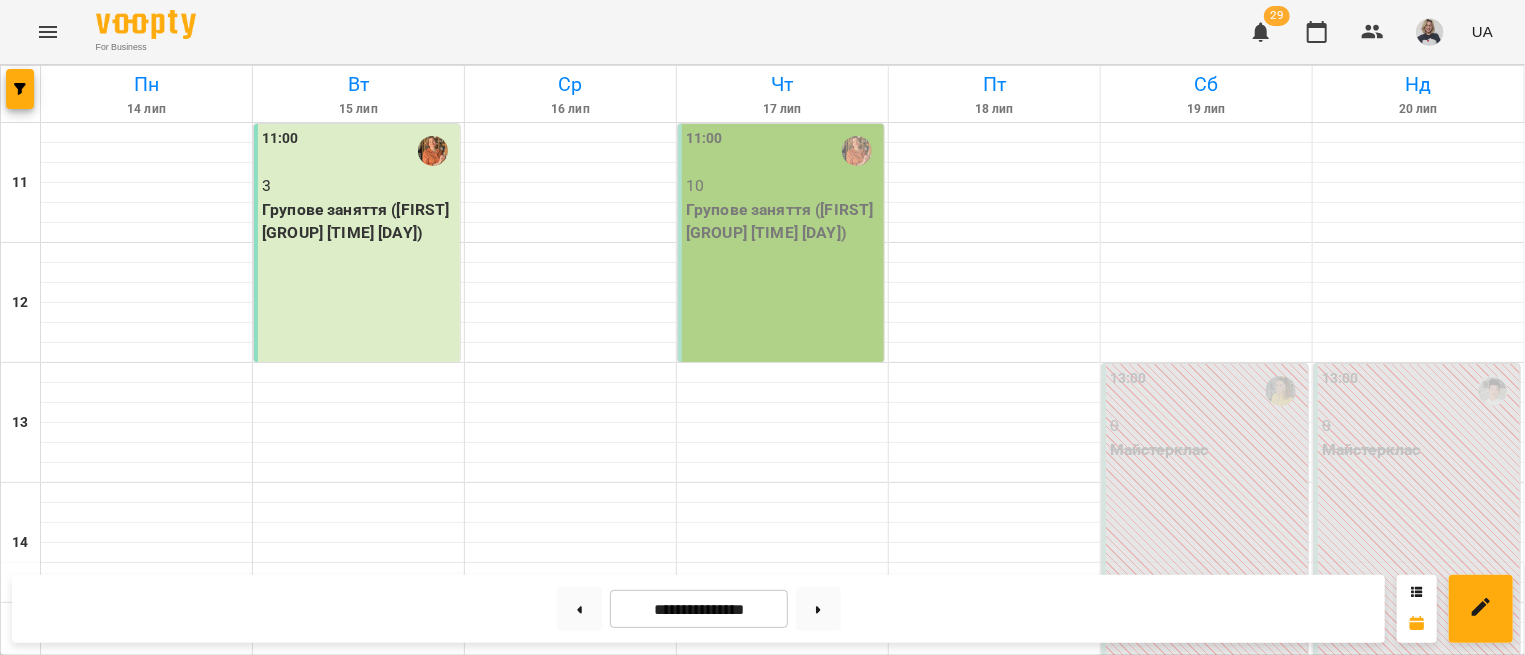 click on "[TIME] 3 Групове заняття ([FIRST] [GROUP] [TIME] [DAY])" at bounding box center (357, 243) 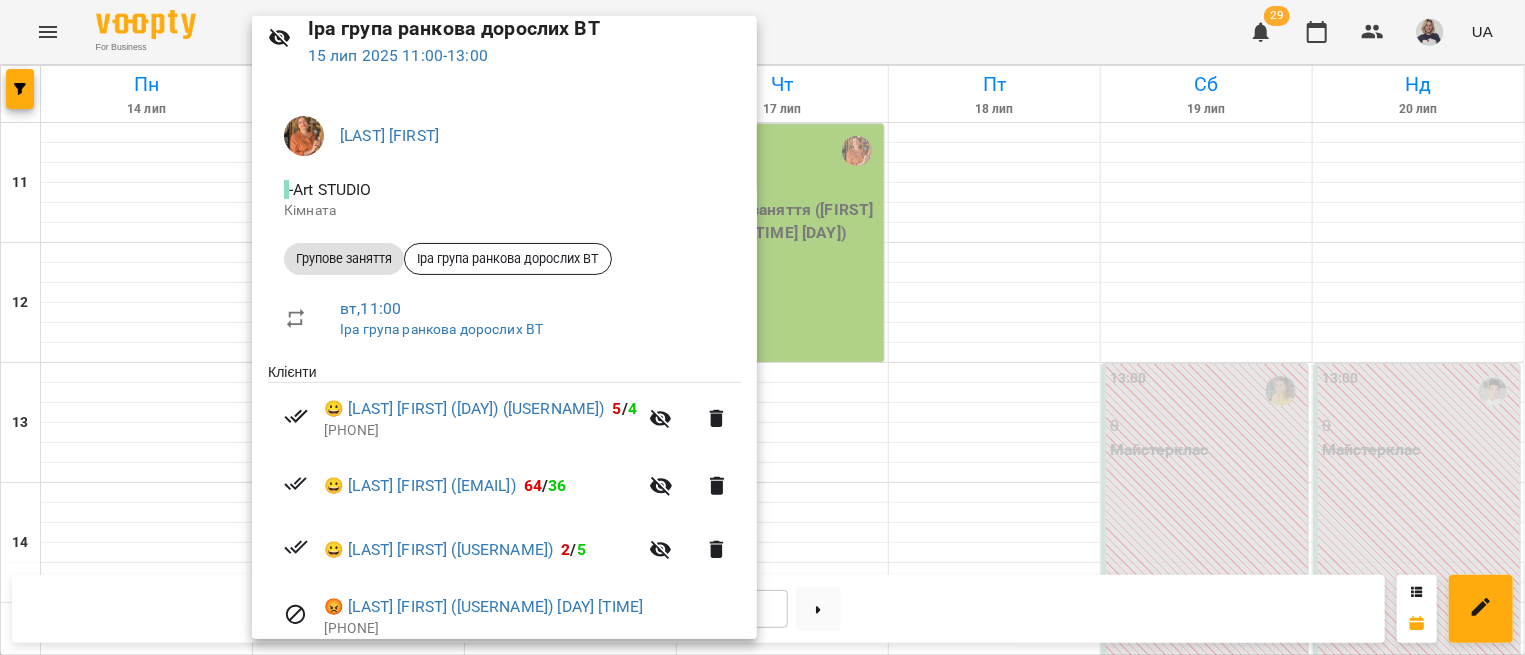 scroll, scrollTop: 121, scrollLeft: 0, axis: vertical 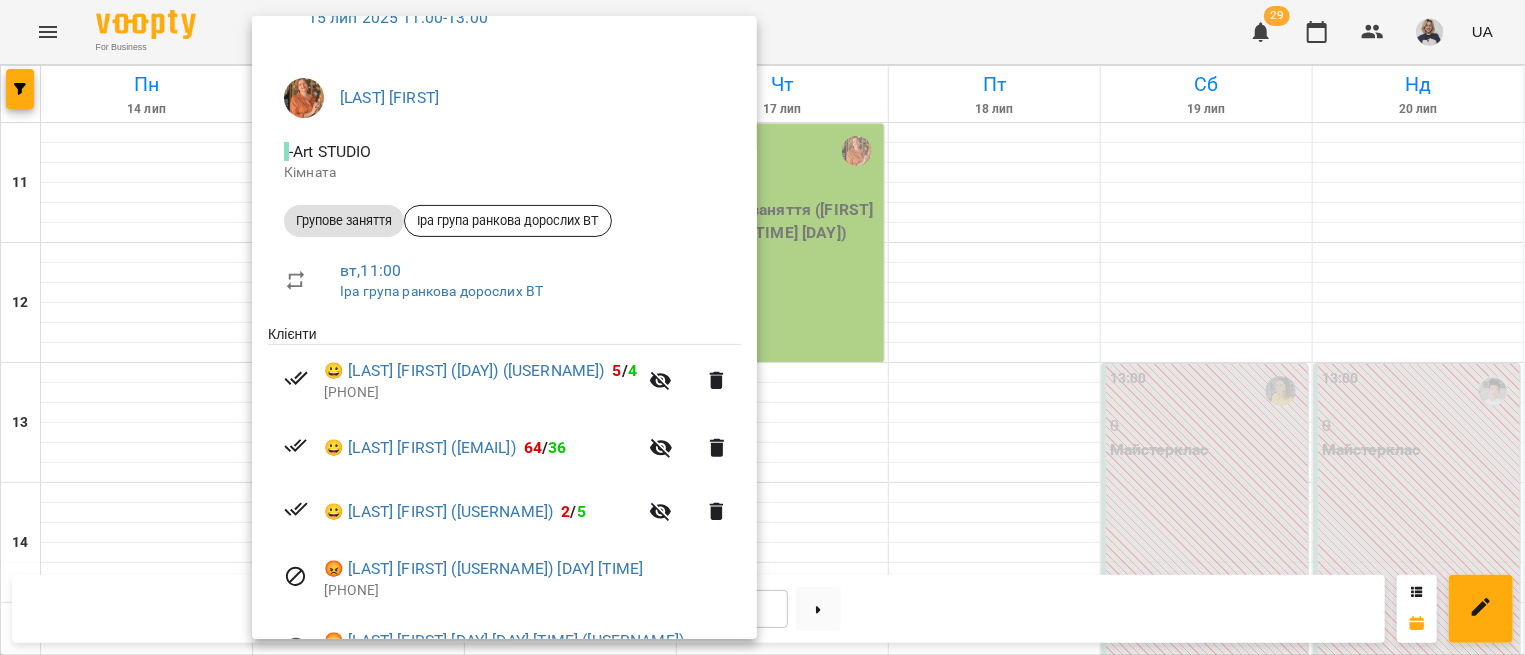 click at bounding box center (762, 327) 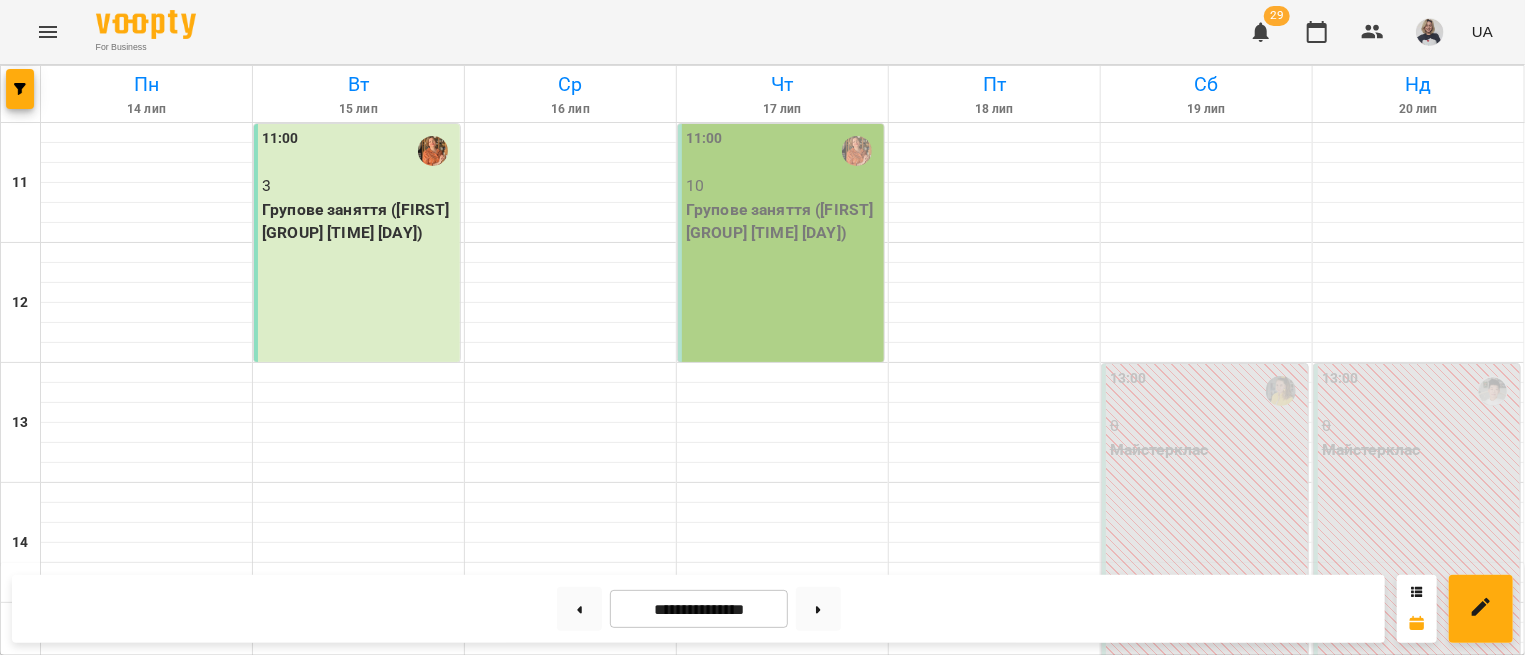 scroll, scrollTop: 603, scrollLeft: 0, axis: vertical 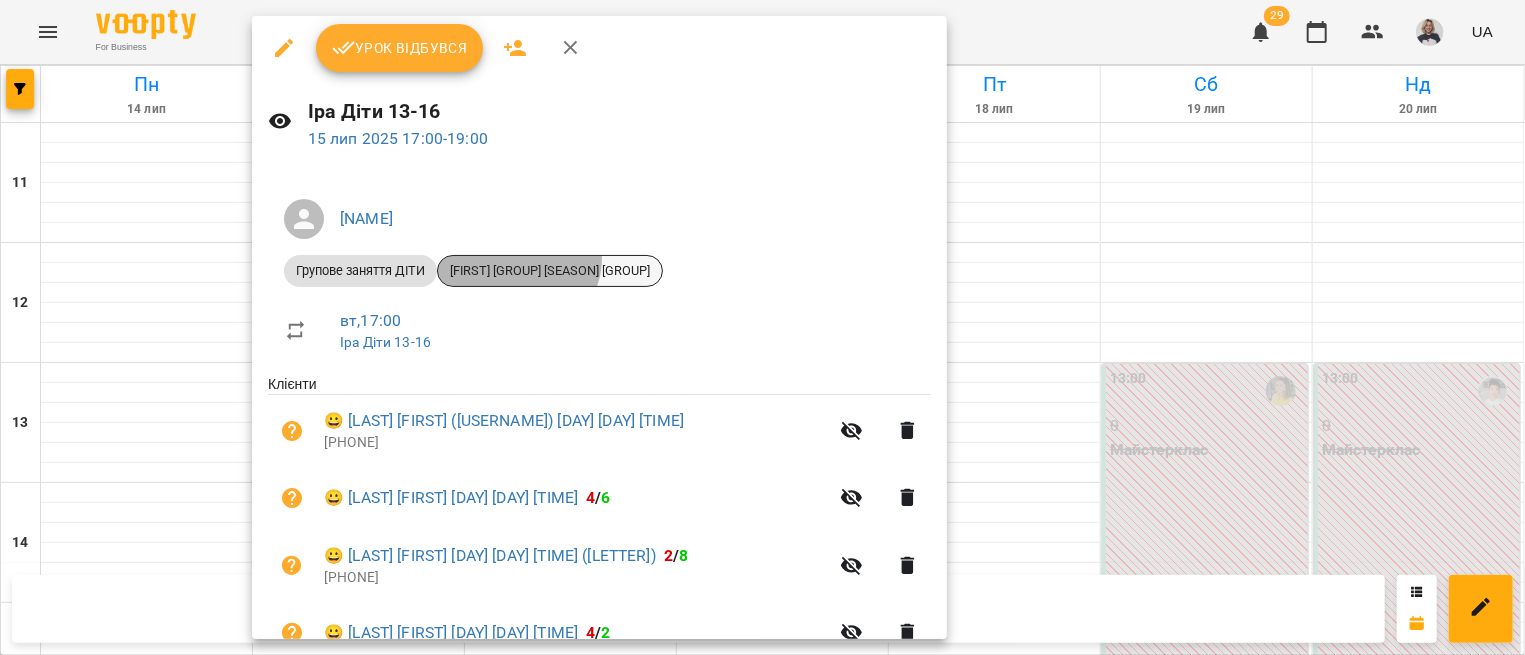 click on "Іра діти літня група" at bounding box center (550, 271) 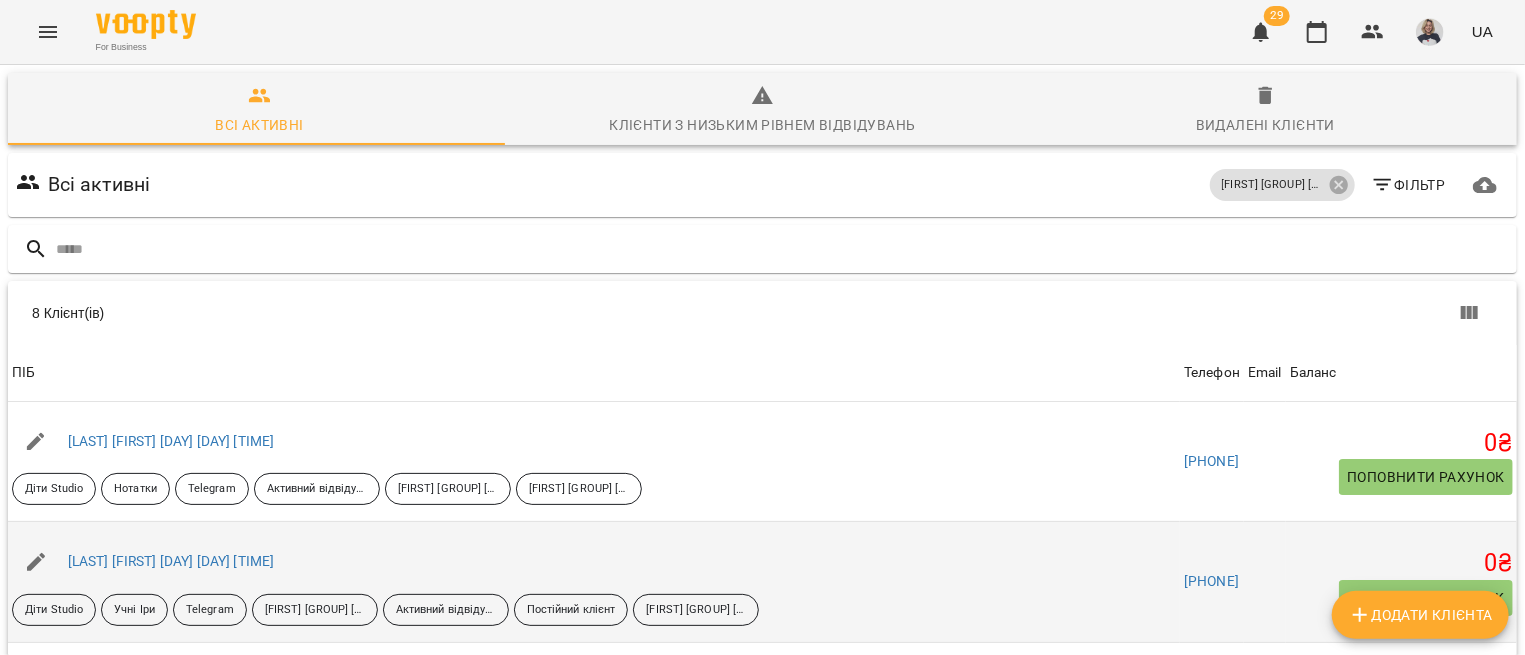 scroll, scrollTop: 266, scrollLeft: 0, axis: vertical 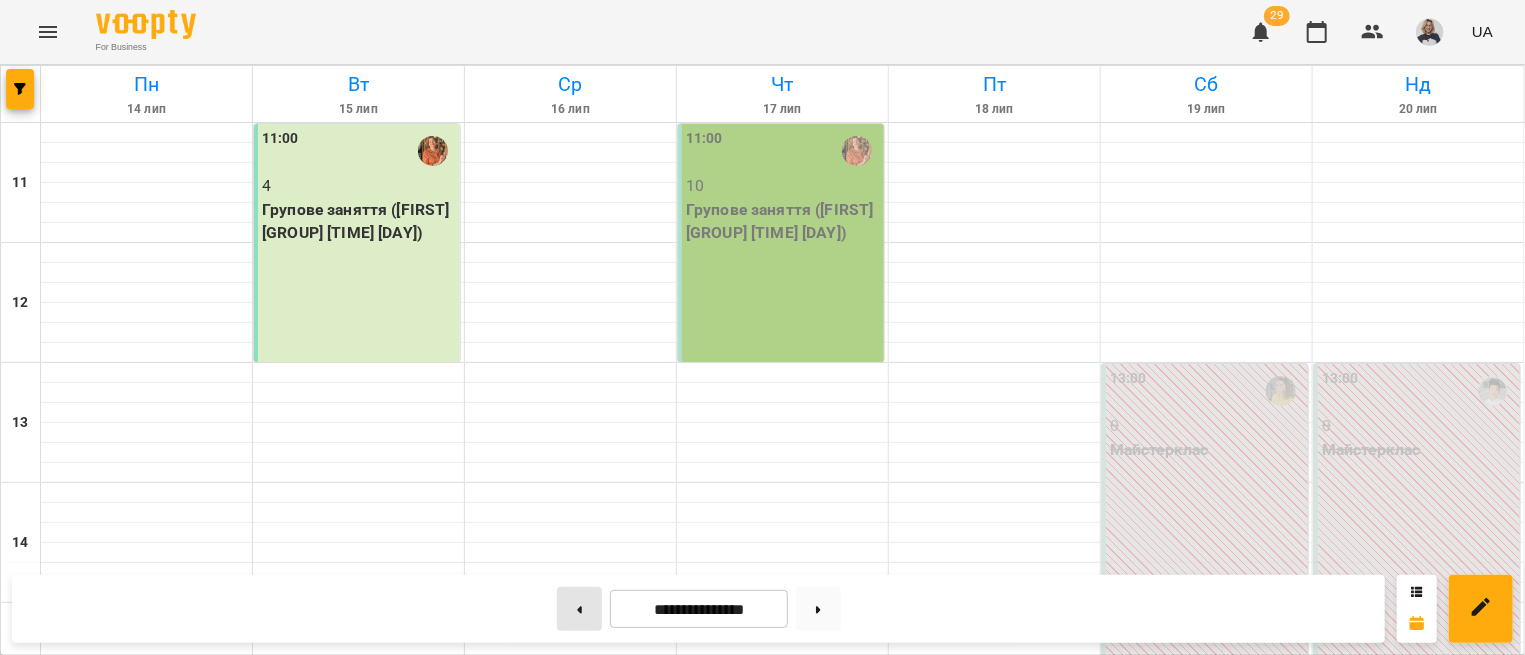 click at bounding box center (579, 609) 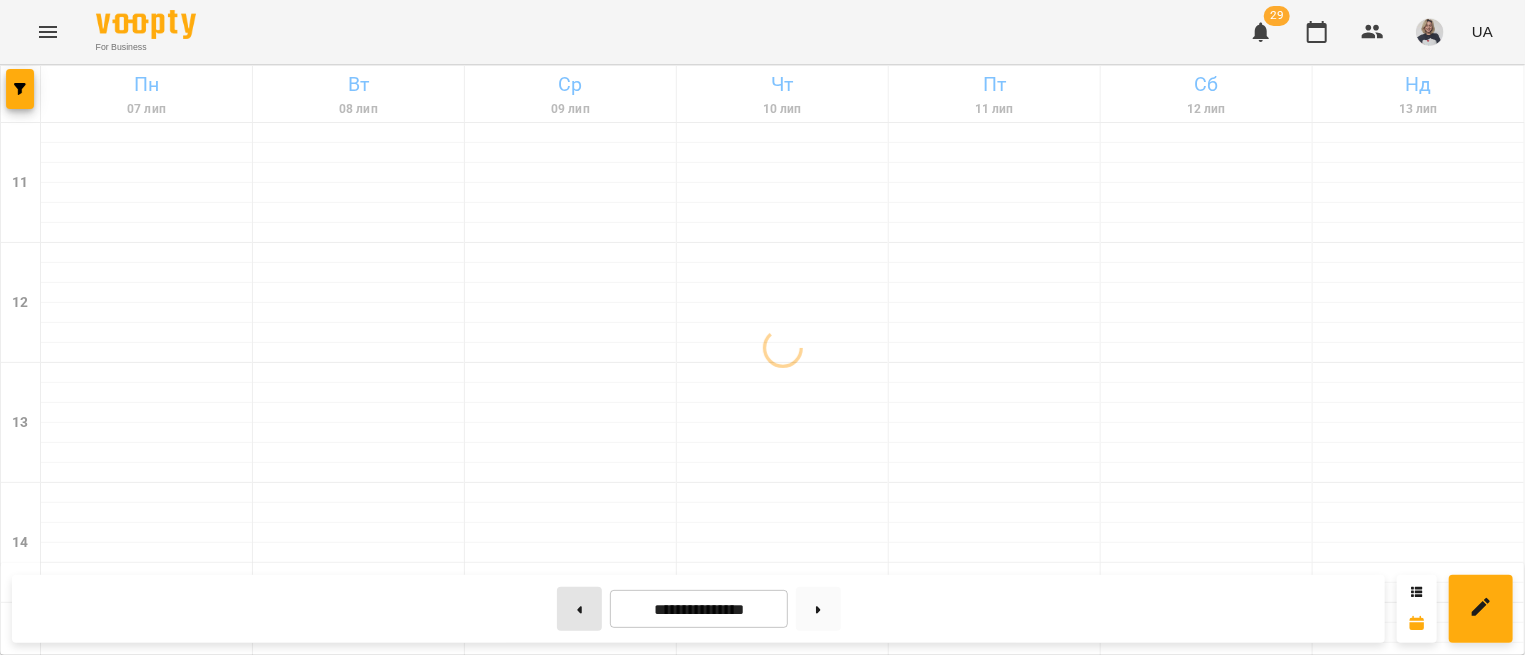 click at bounding box center (579, 609) 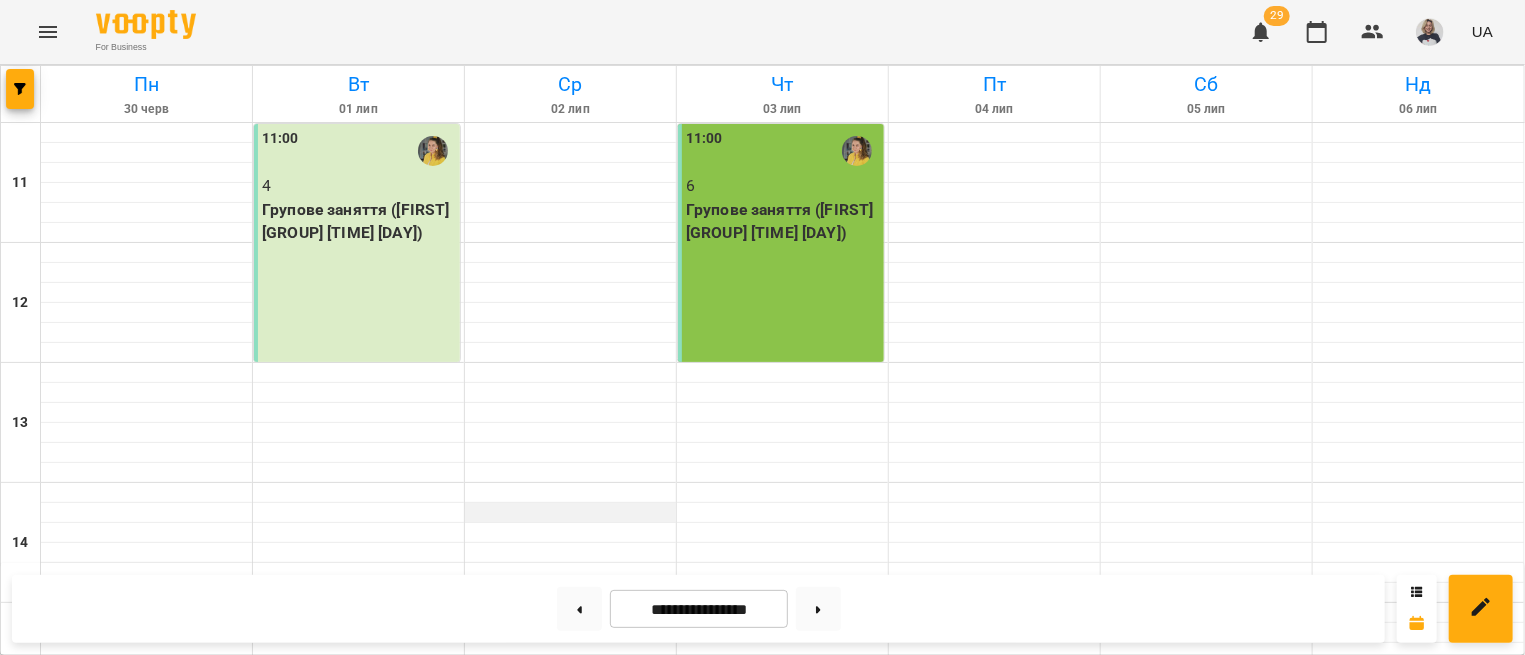 scroll, scrollTop: 482, scrollLeft: 0, axis: vertical 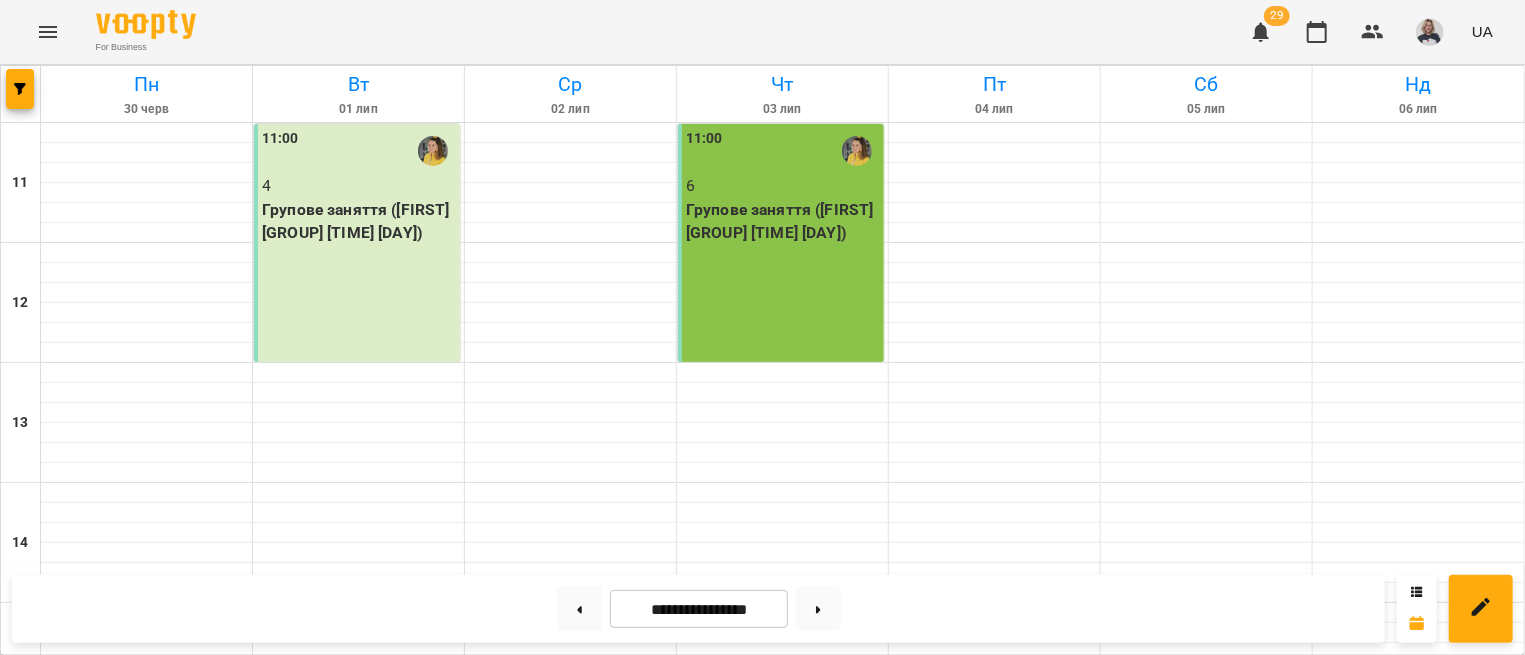 click on "17:00 6 Групове заняття ДІТИ (Іра діти літня група)" at bounding box center [357, 963] 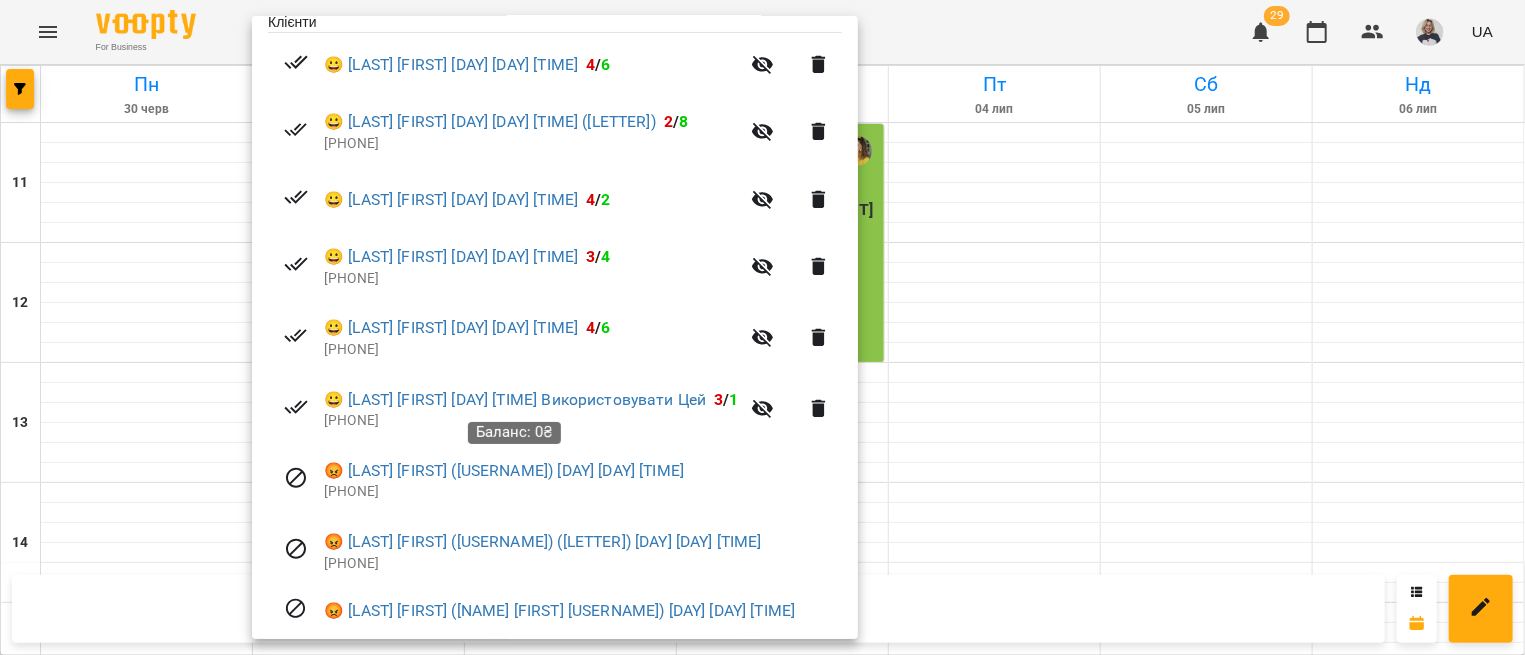 scroll, scrollTop: 482, scrollLeft: 0, axis: vertical 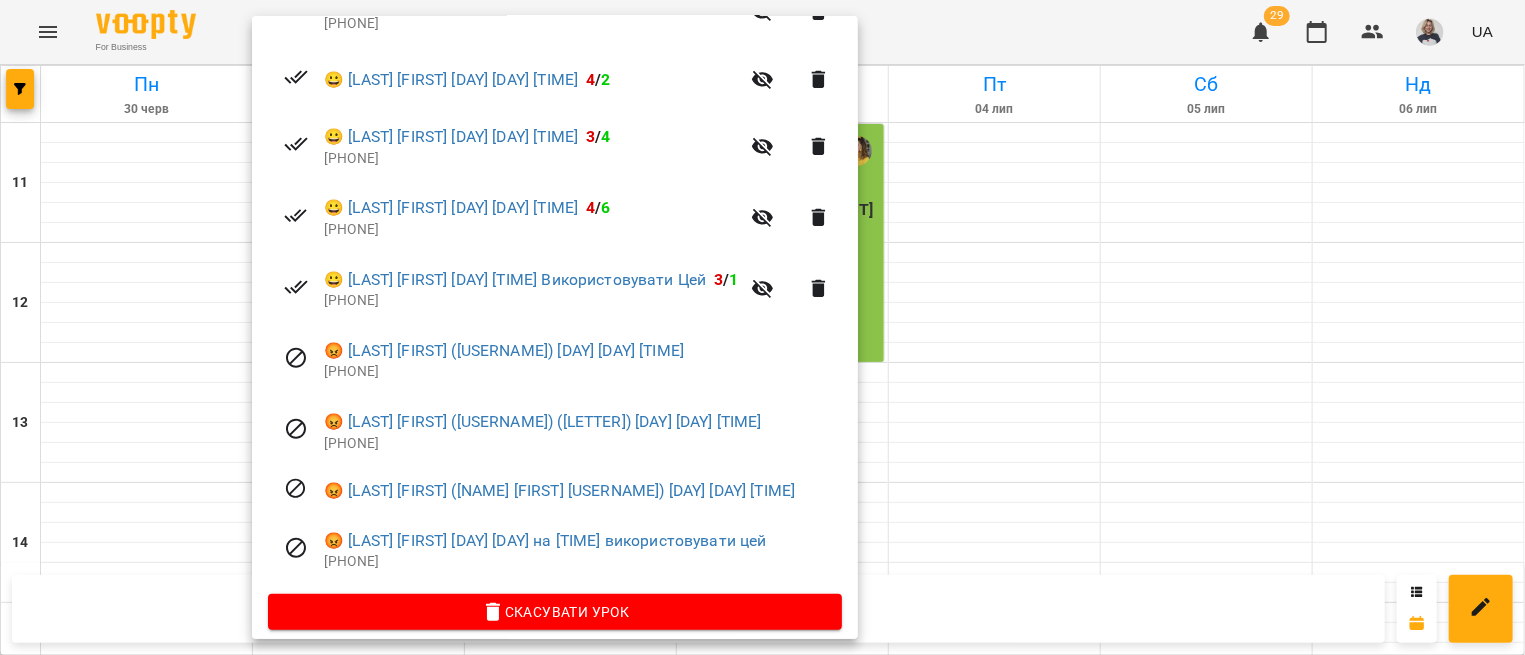 click at bounding box center (762, 327) 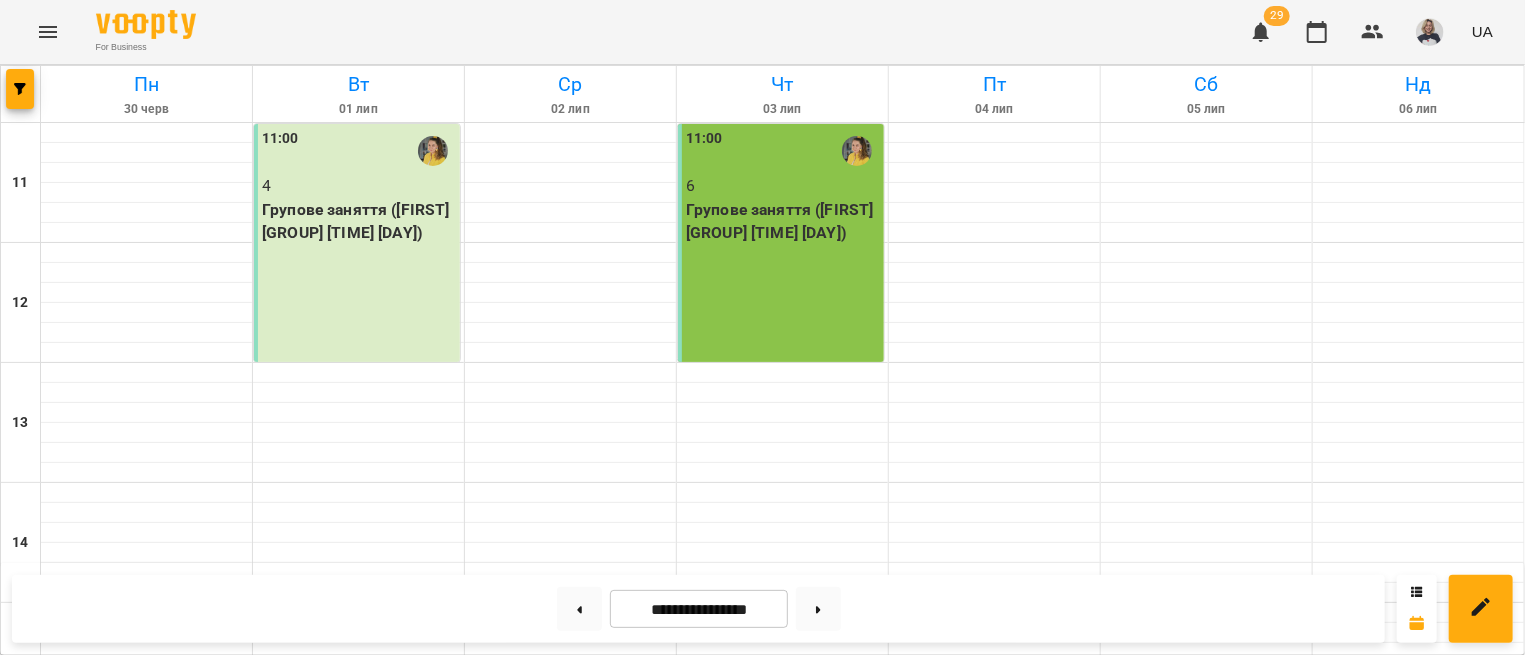 click on "Групове заняття ДІТИ (Іра діти літня група)" at bounding box center (783, 953) 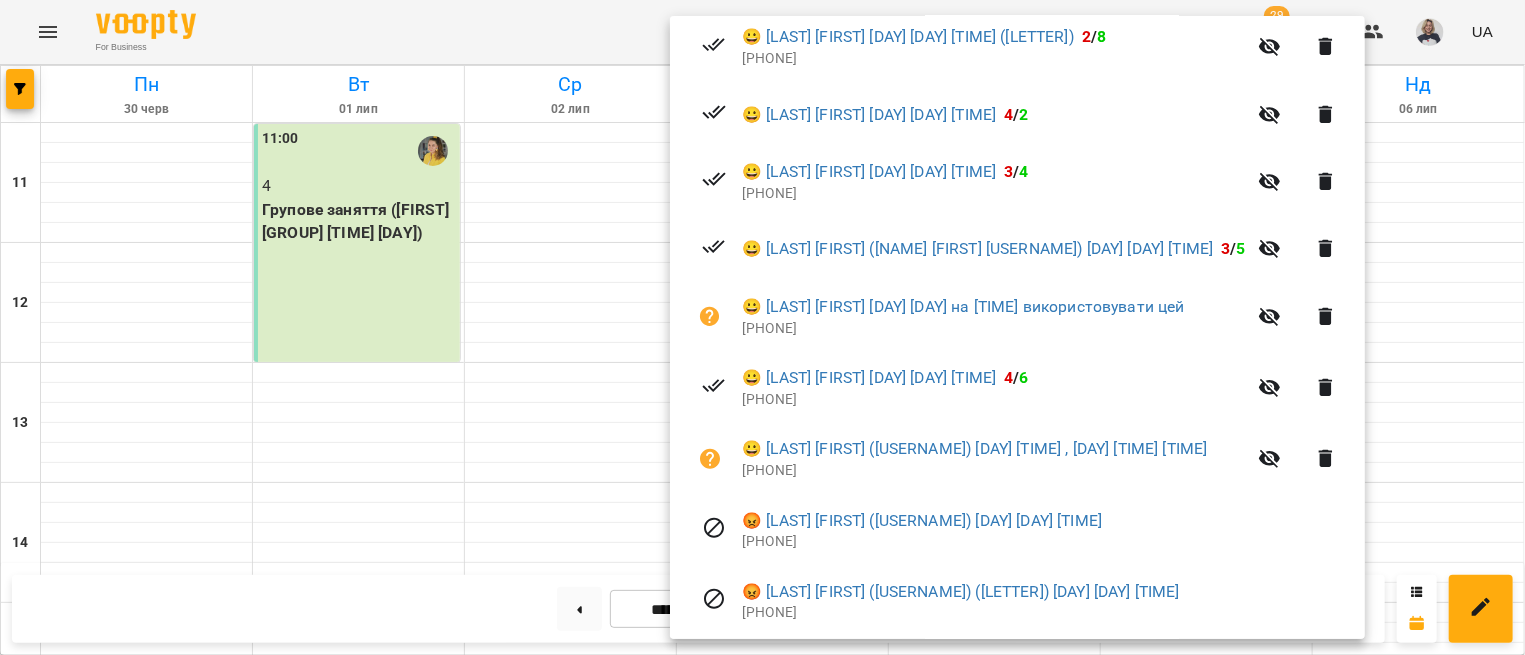 scroll, scrollTop: 482, scrollLeft: 0, axis: vertical 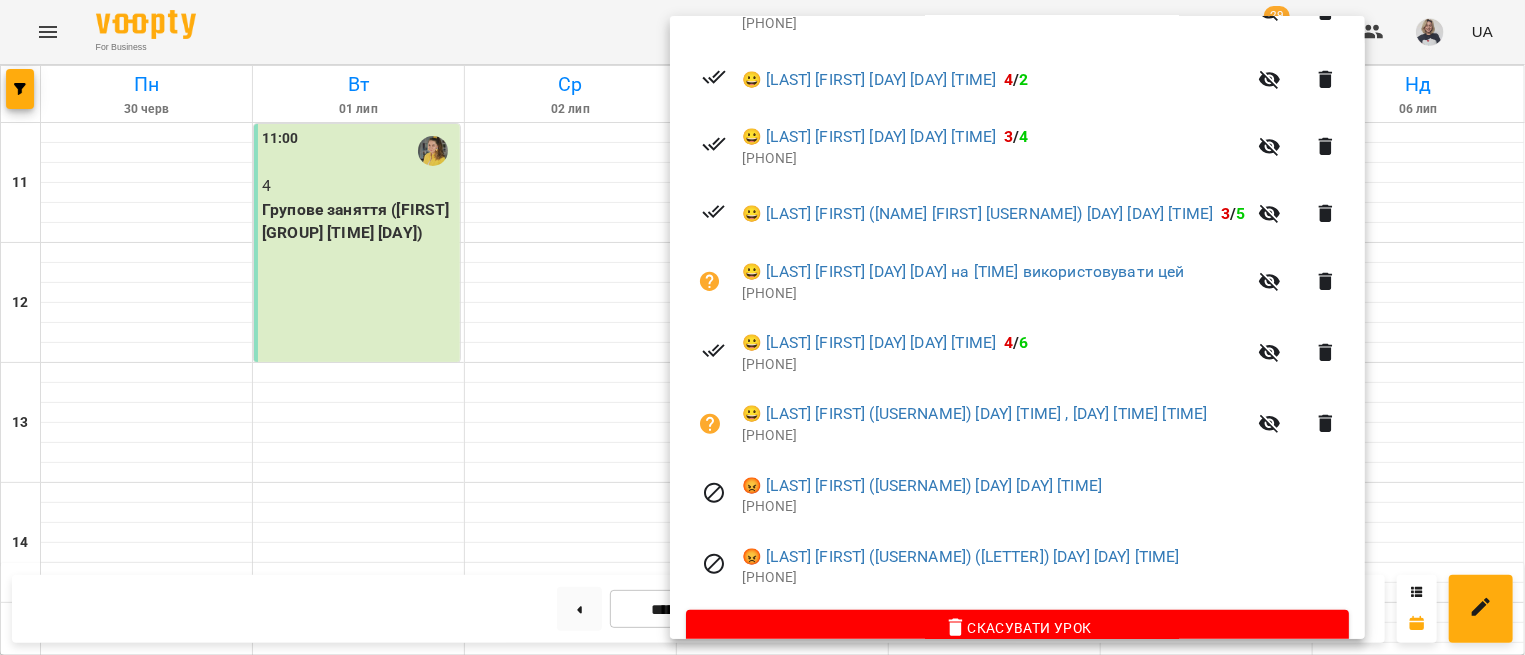 click at bounding box center (762, 327) 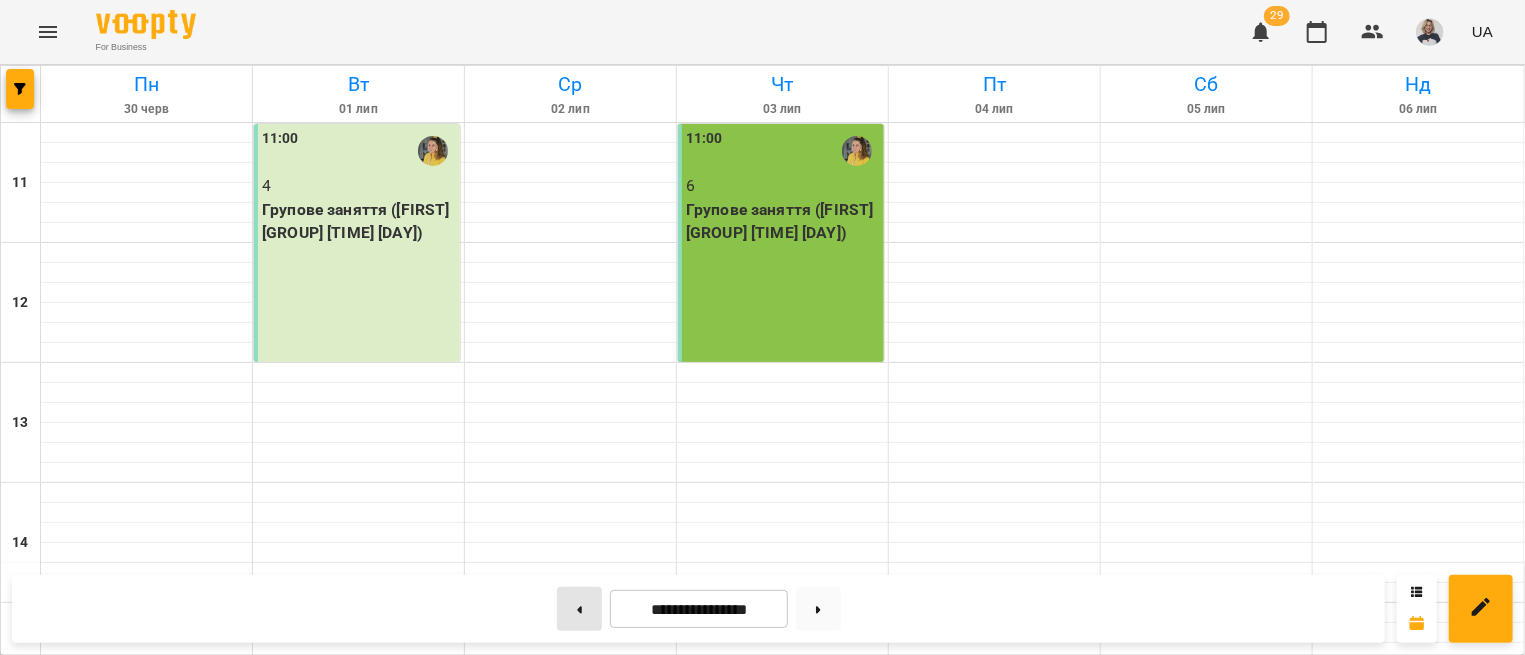 click at bounding box center [579, 609] 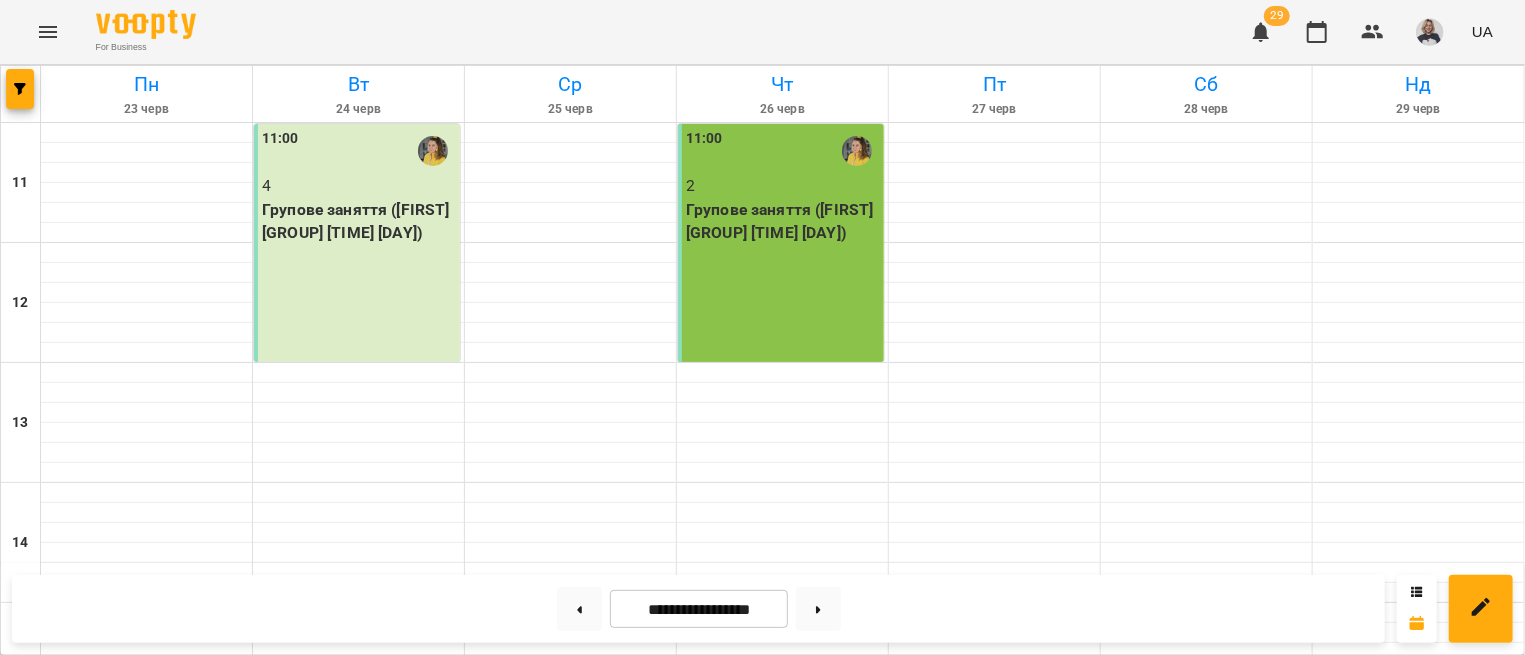 scroll, scrollTop: 603, scrollLeft: 0, axis: vertical 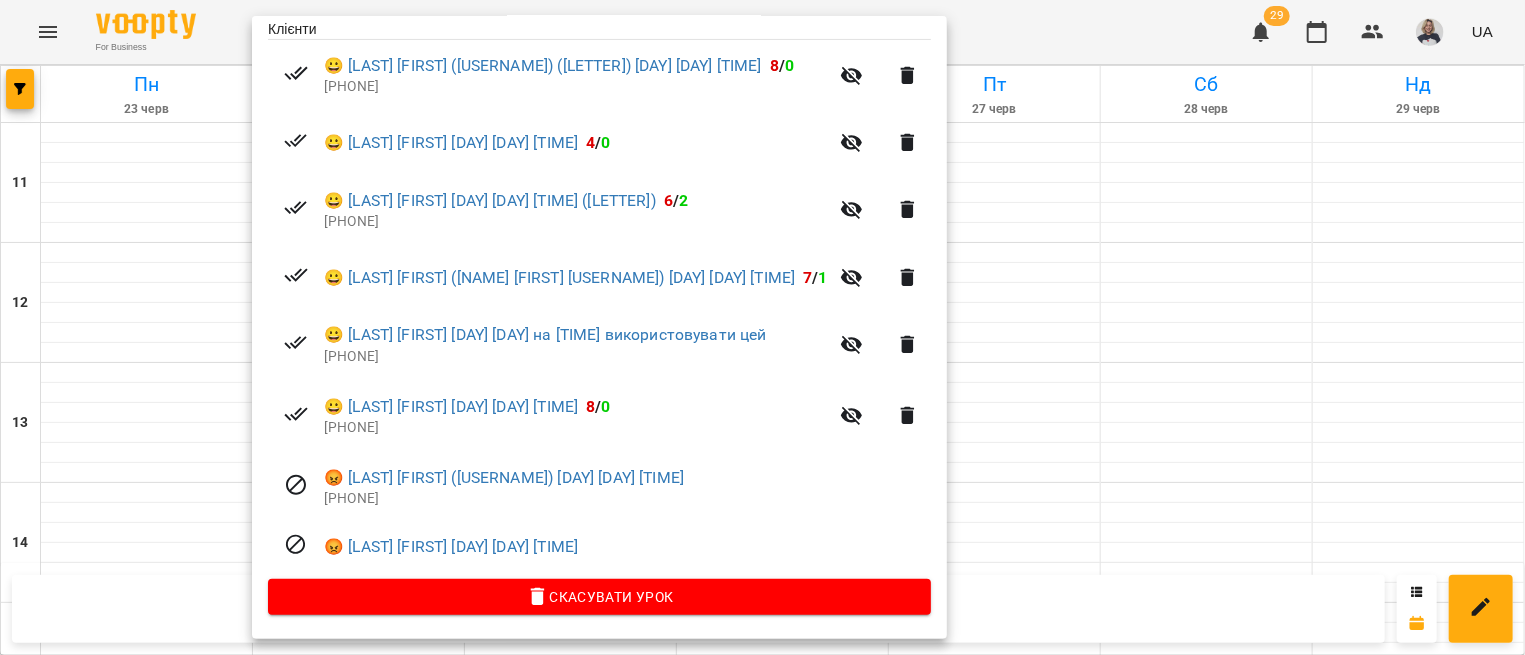 click at bounding box center (762, 327) 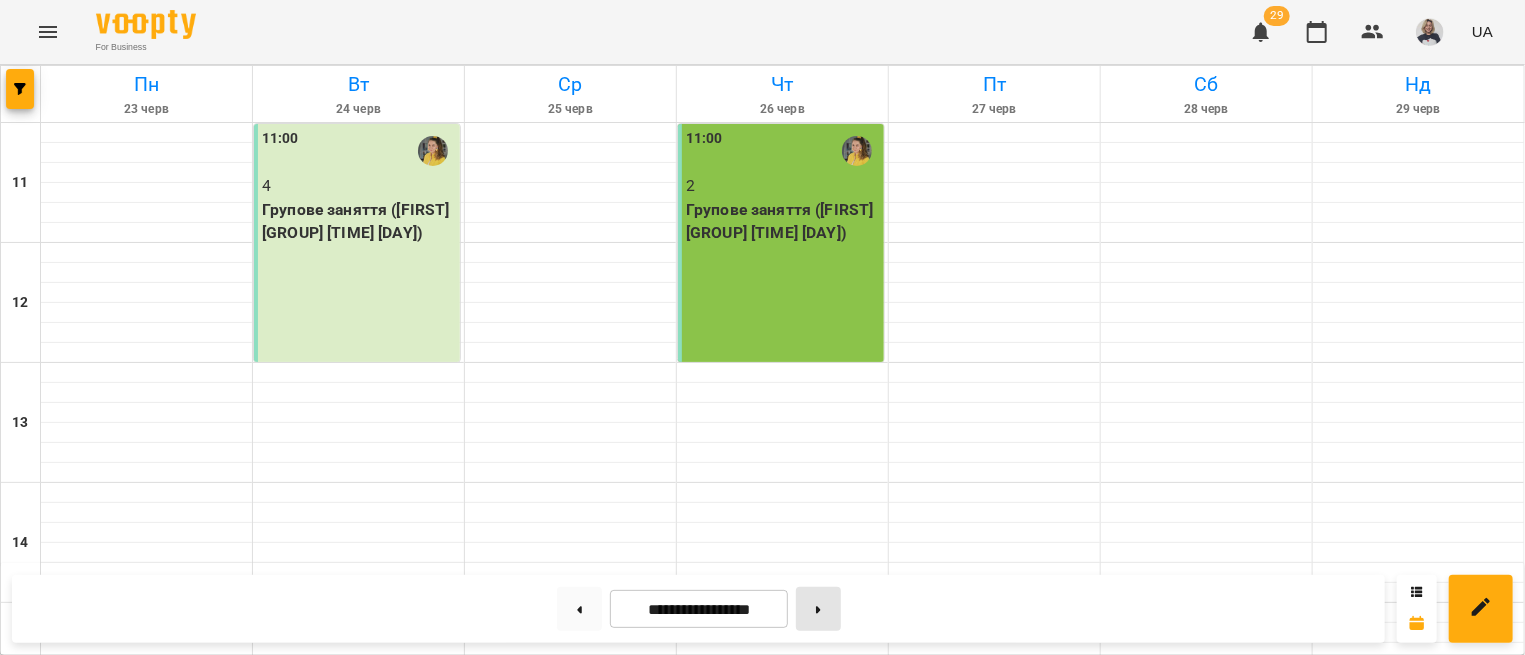 click at bounding box center (818, 609) 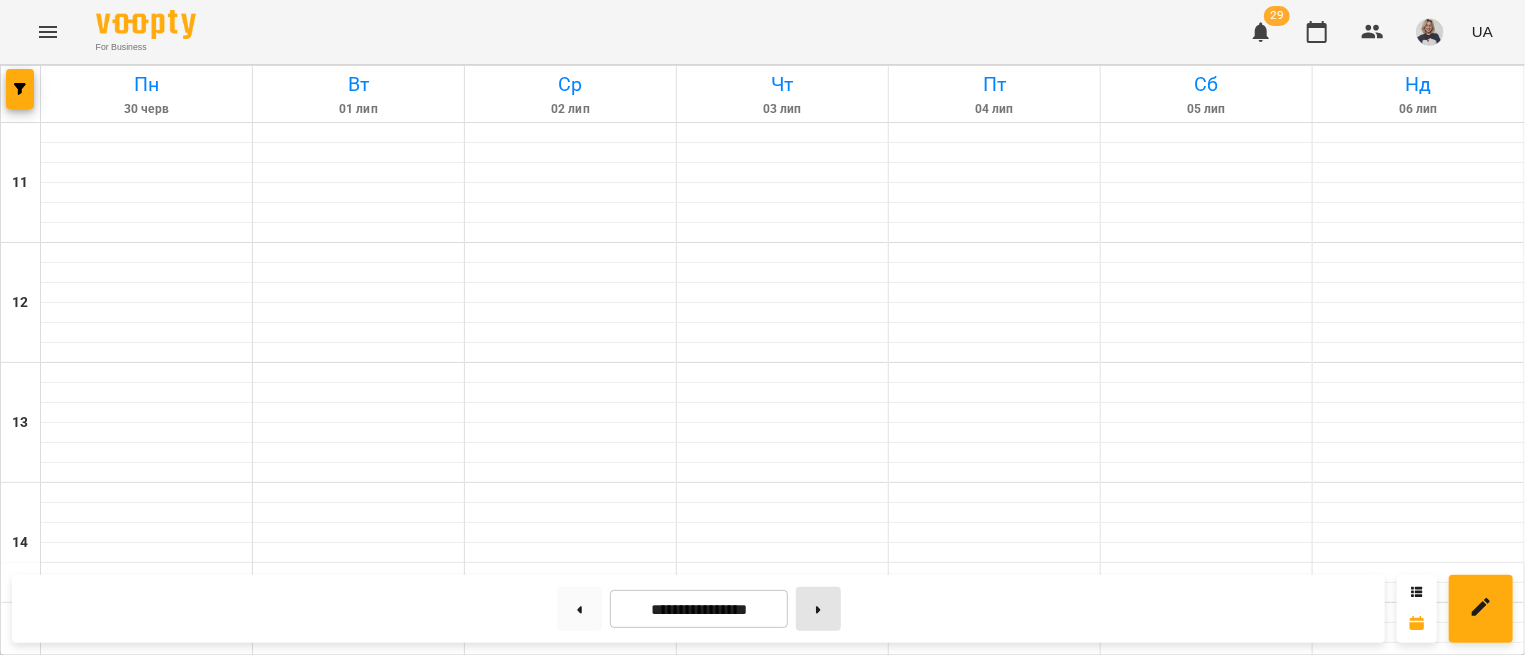 click at bounding box center (818, 609) 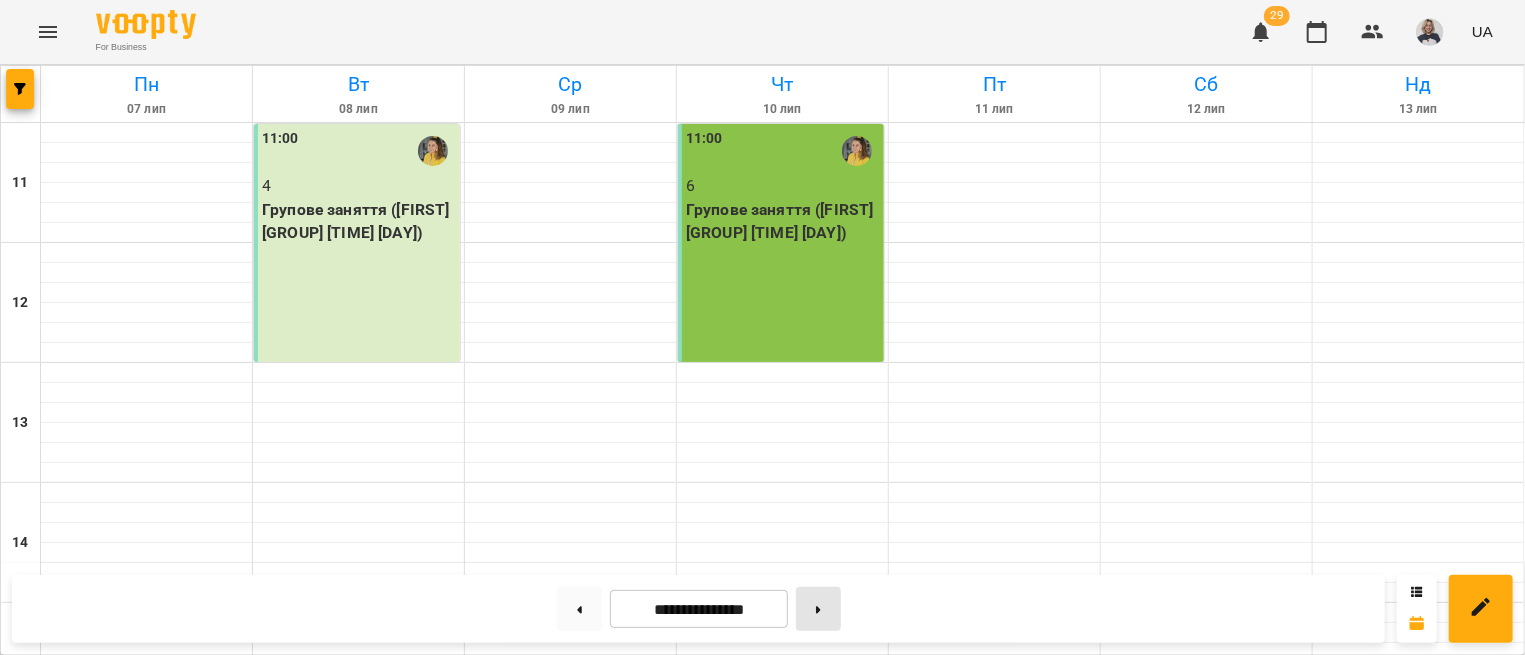 click at bounding box center (818, 609) 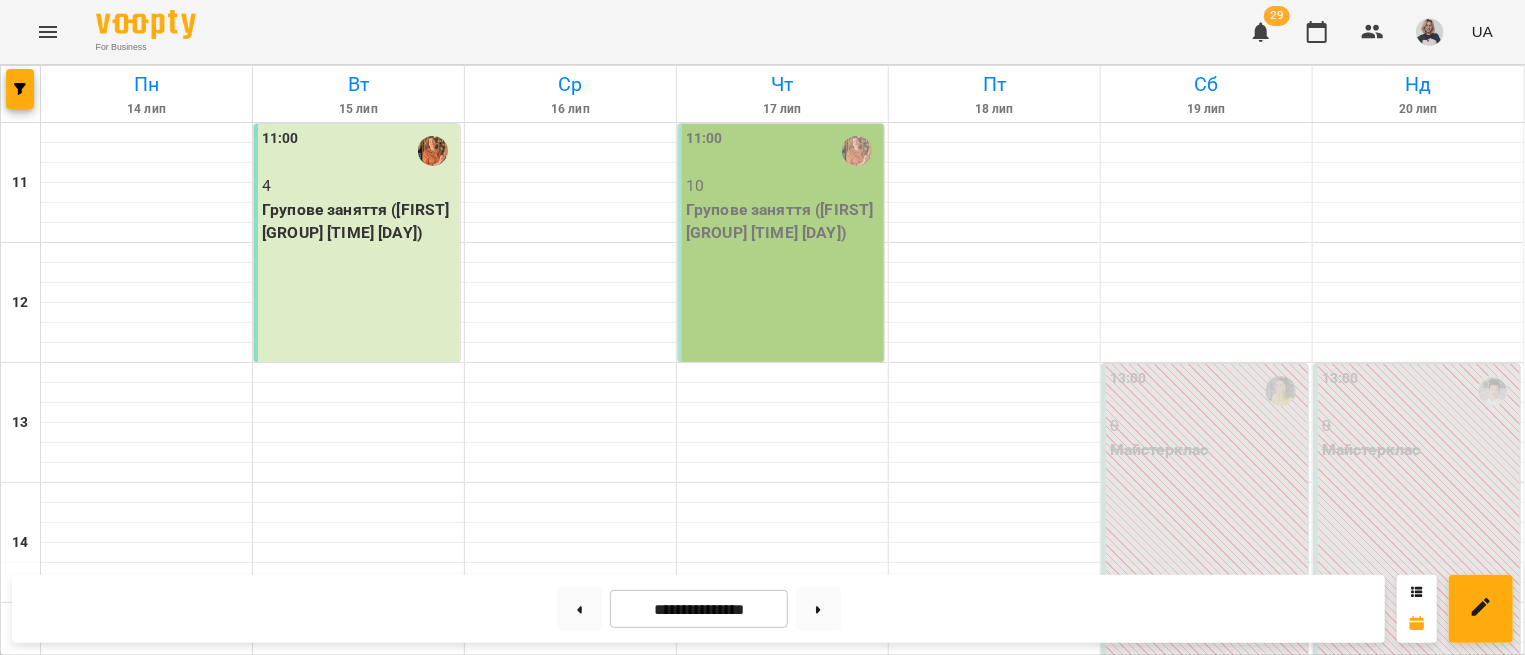 scroll, scrollTop: 724, scrollLeft: 0, axis: vertical 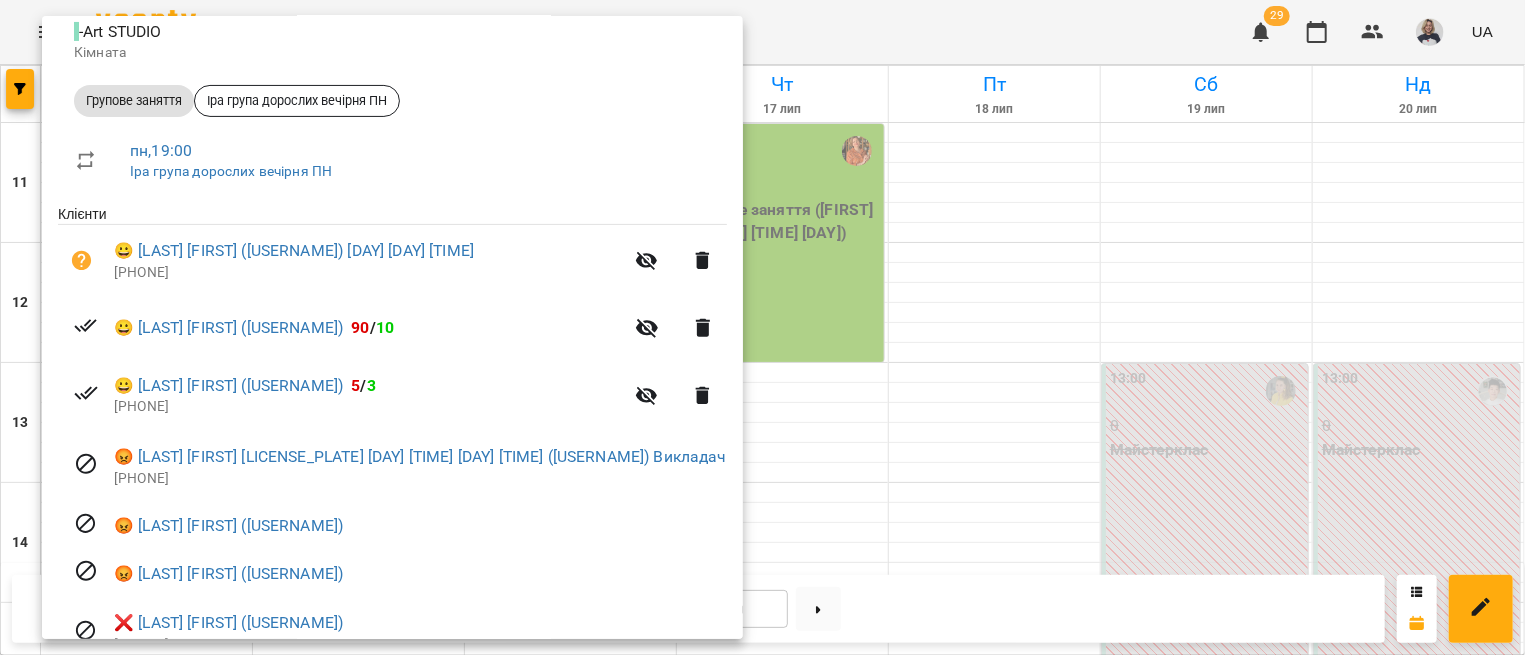 click at bounding box center [762, 327] 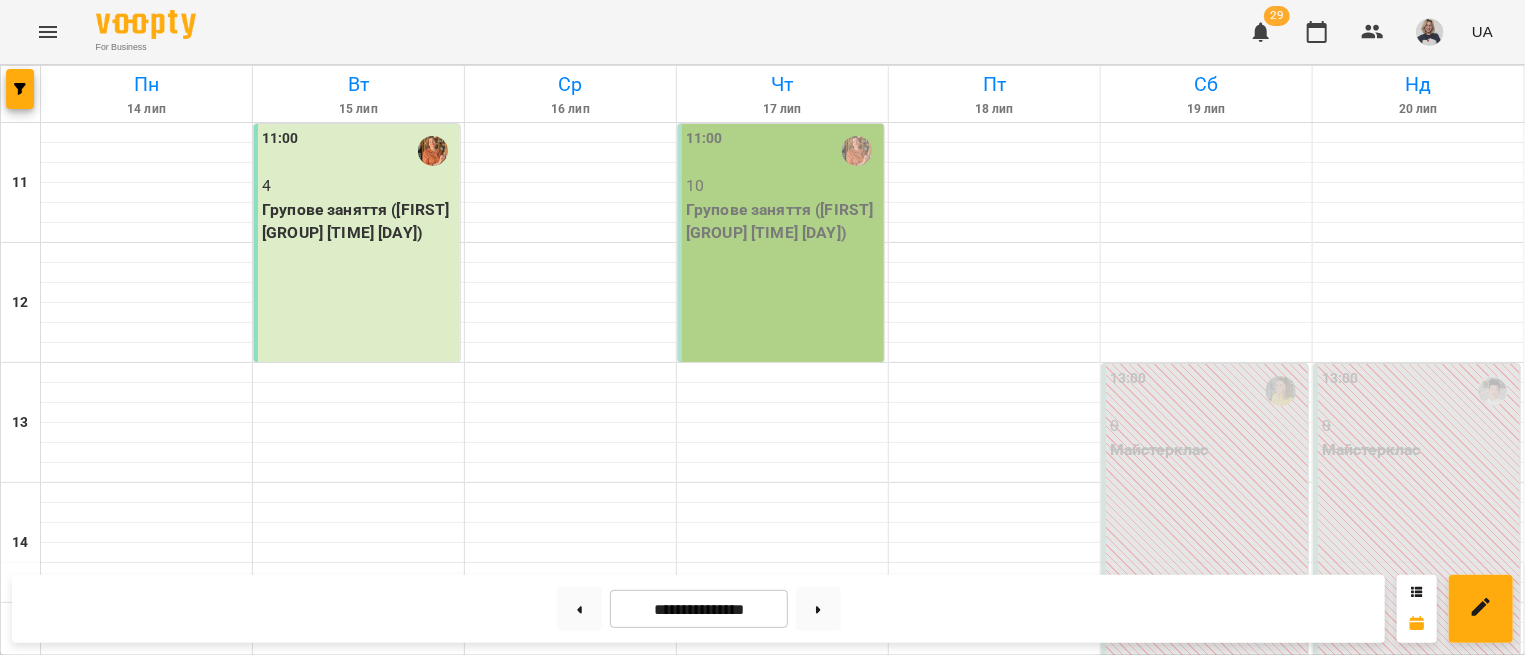 click on "17:00 Наташа 8 Групове заняття ДІТИ (Іра діти літня група)" at bounding box center [357, 963] 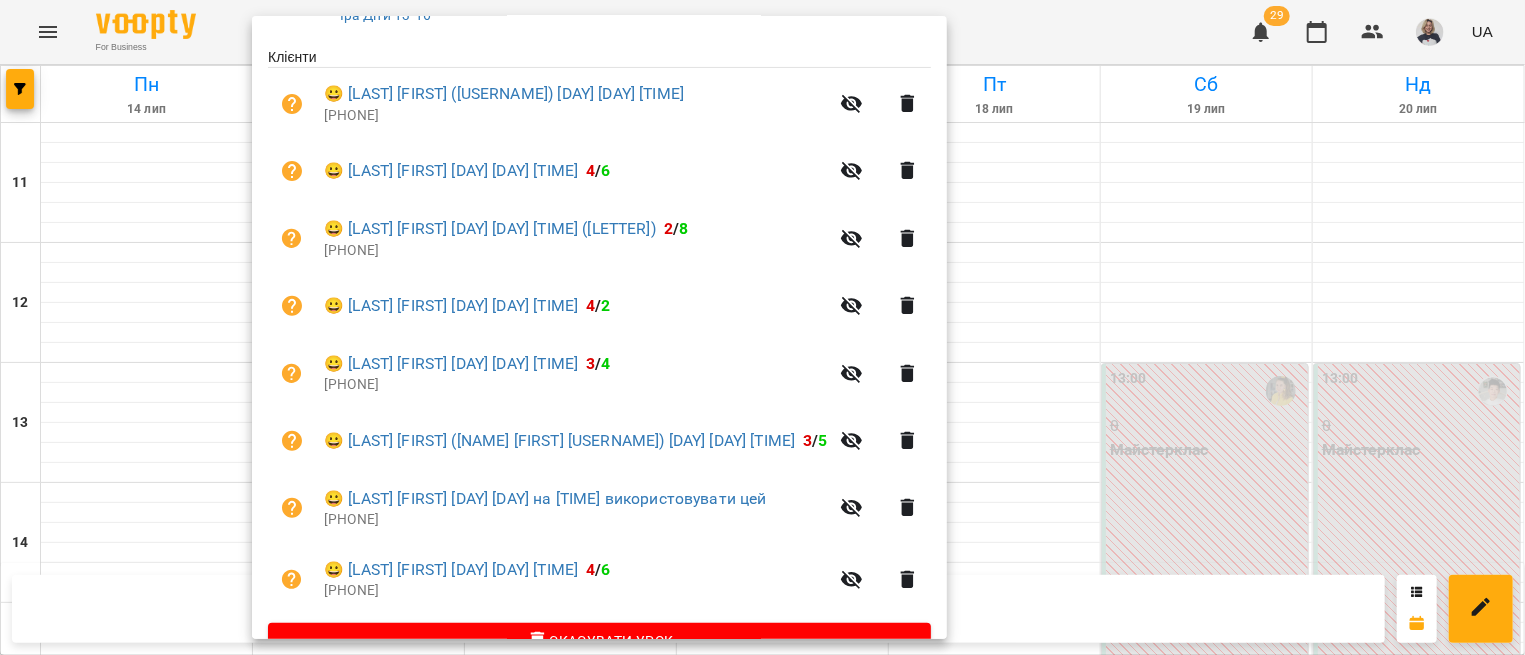 scroll, scrollTop: 362, scrollLeft: 0, axis: vertical 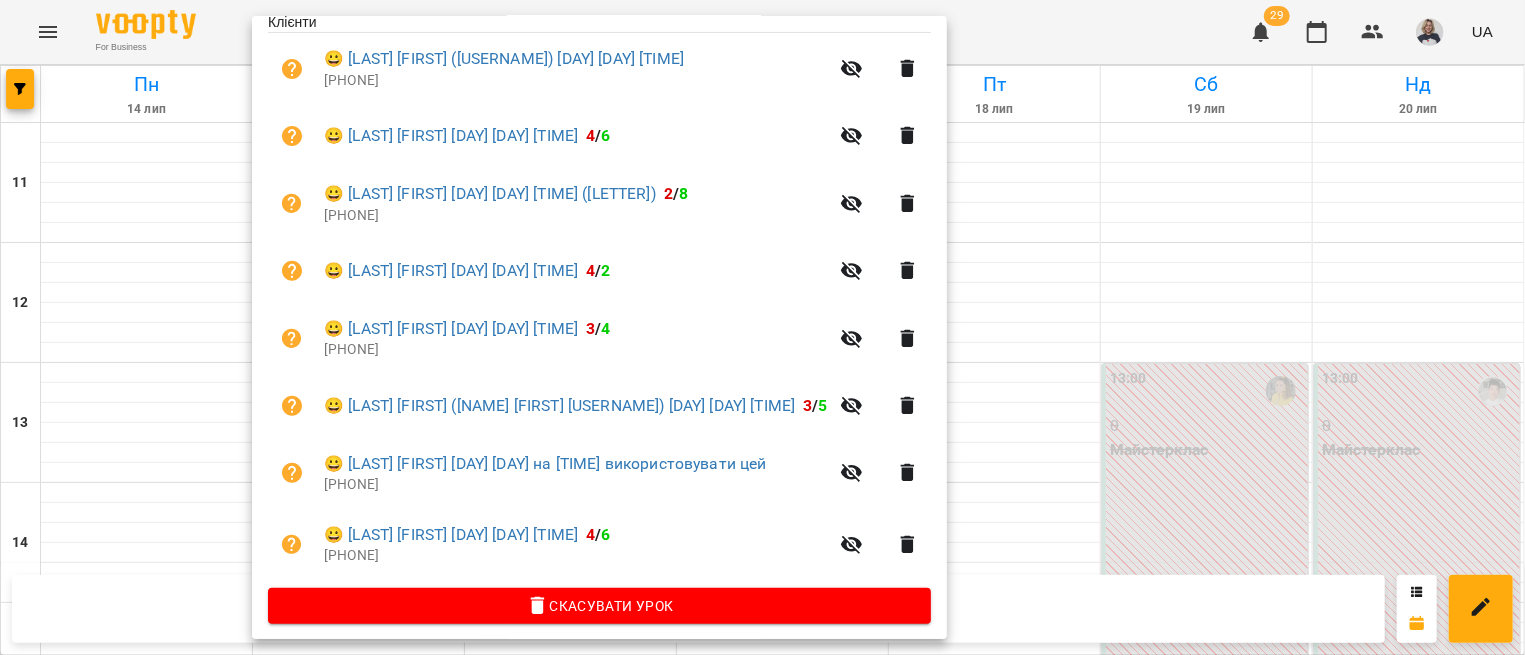 click at bounding box center (762, 327) 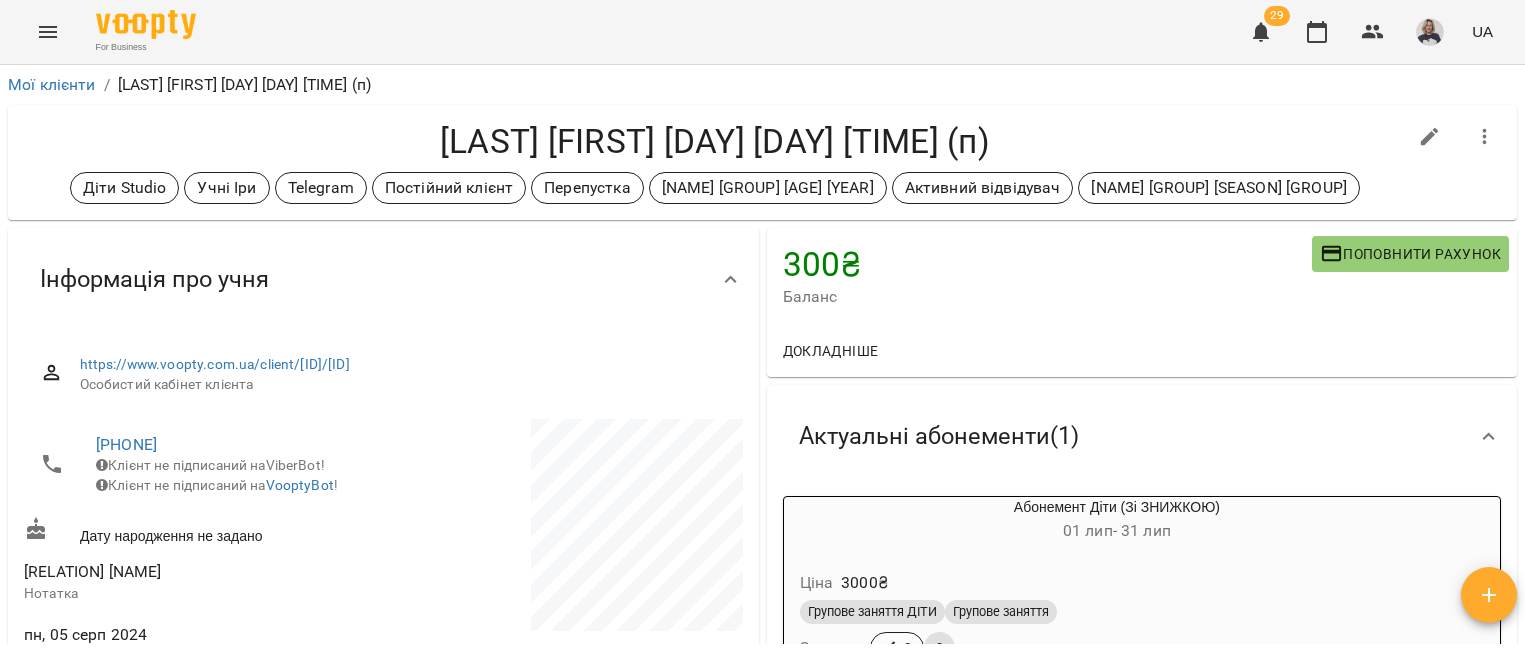 scroll, scrollTop: 0, scrollLeft: 0, axis: both 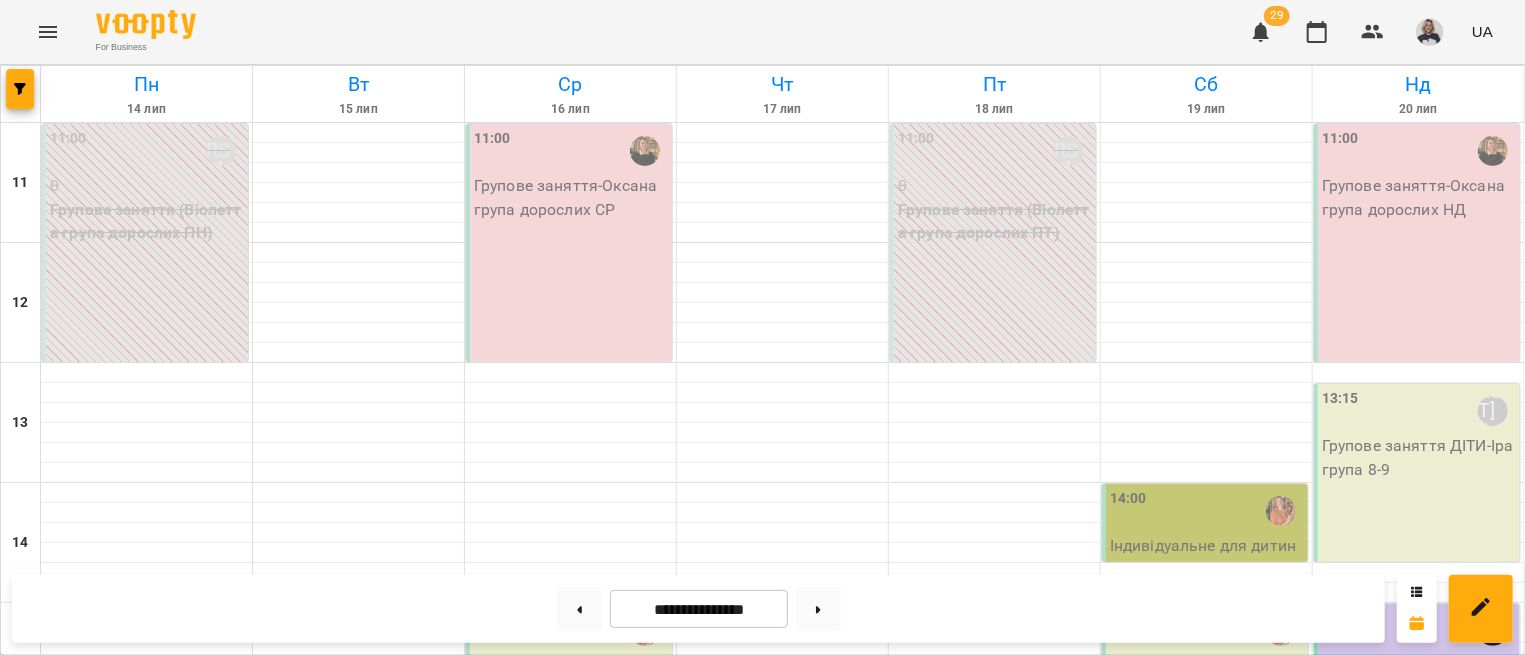 click on "16:00 Микола Денисюк Групове заняття ДІТИ" at bounding box center (357, 843) 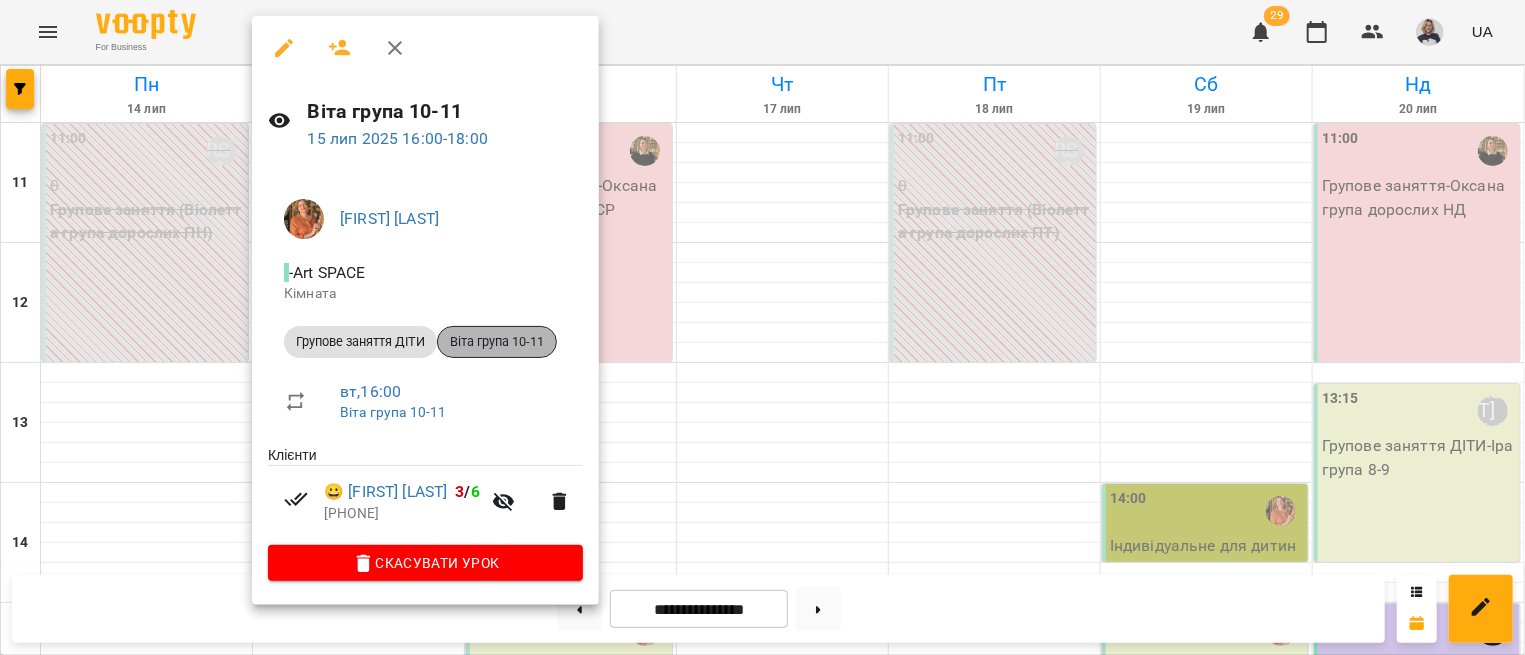 click on "Віта група 10-11" at bounding box center (497, 342) 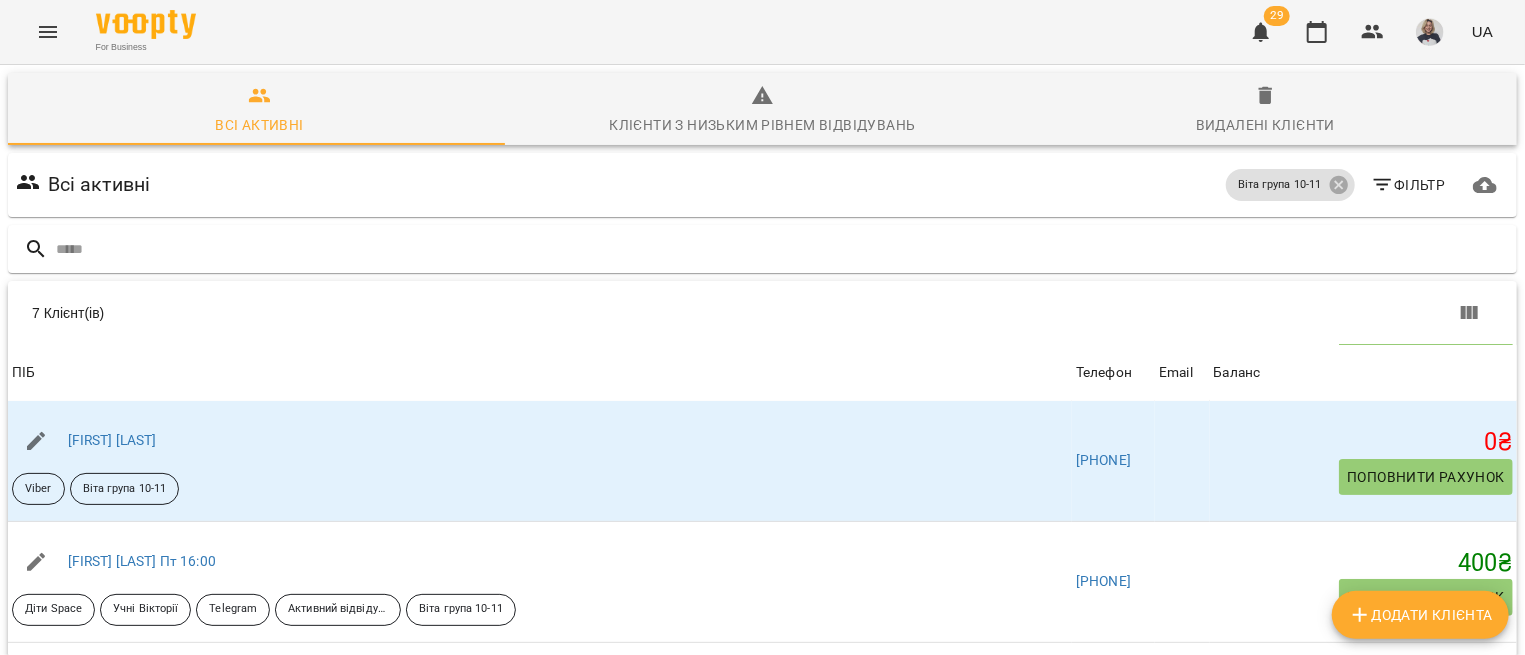 scroll, scrollTop: 402, scrollLeft: 0, axis: vertical 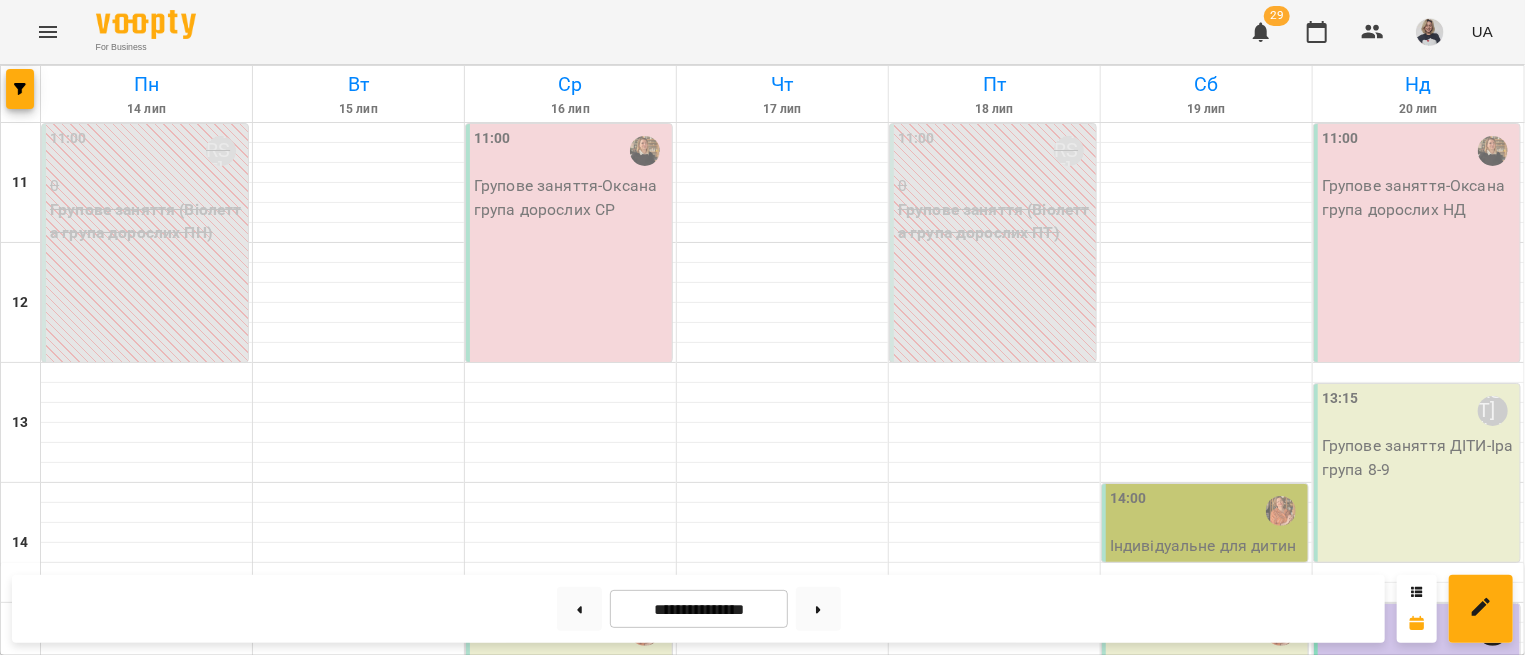click at bounding box center [48, 32] 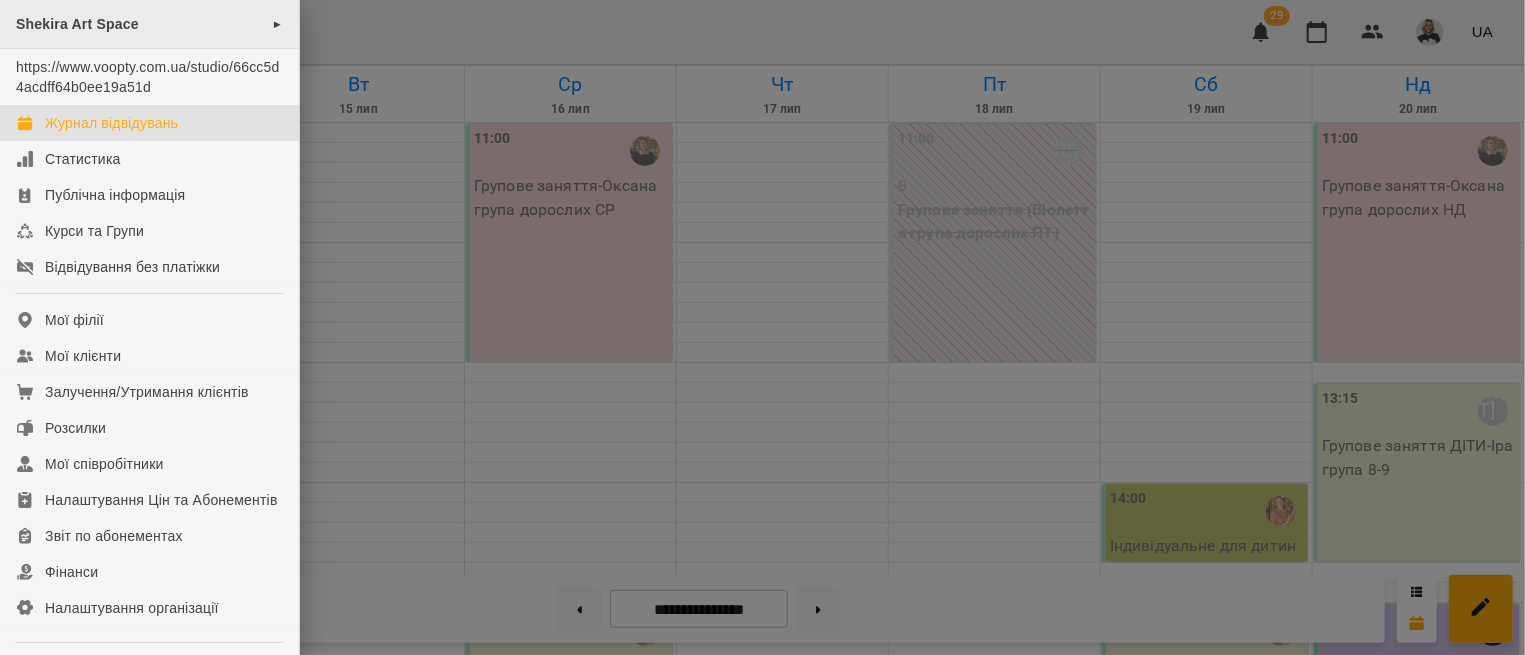 click on "Shekira Art Space ►" at bounding box center (149, 24) 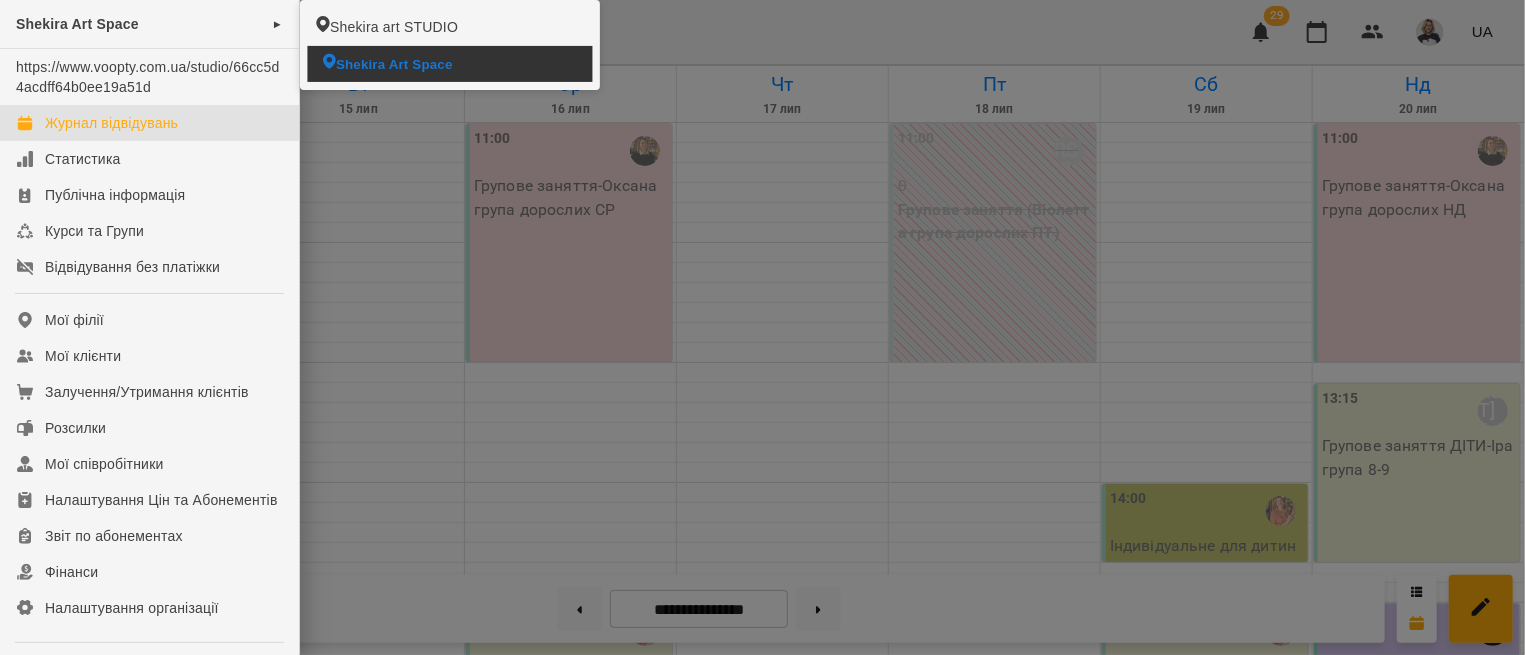 click on "Shekira Art Space" at bounding box center [450, 63] 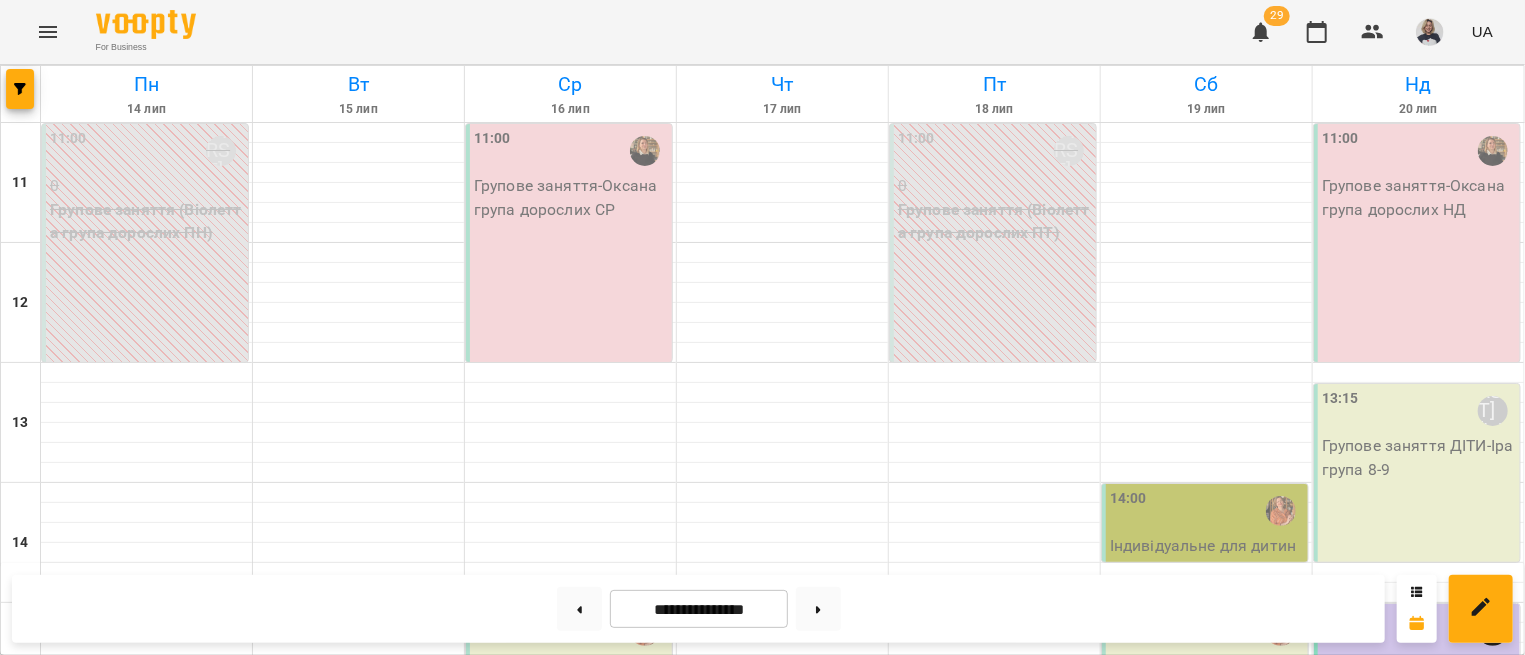 scroll, scrollTop: 638, scrollLeft: 0, axis: vertical 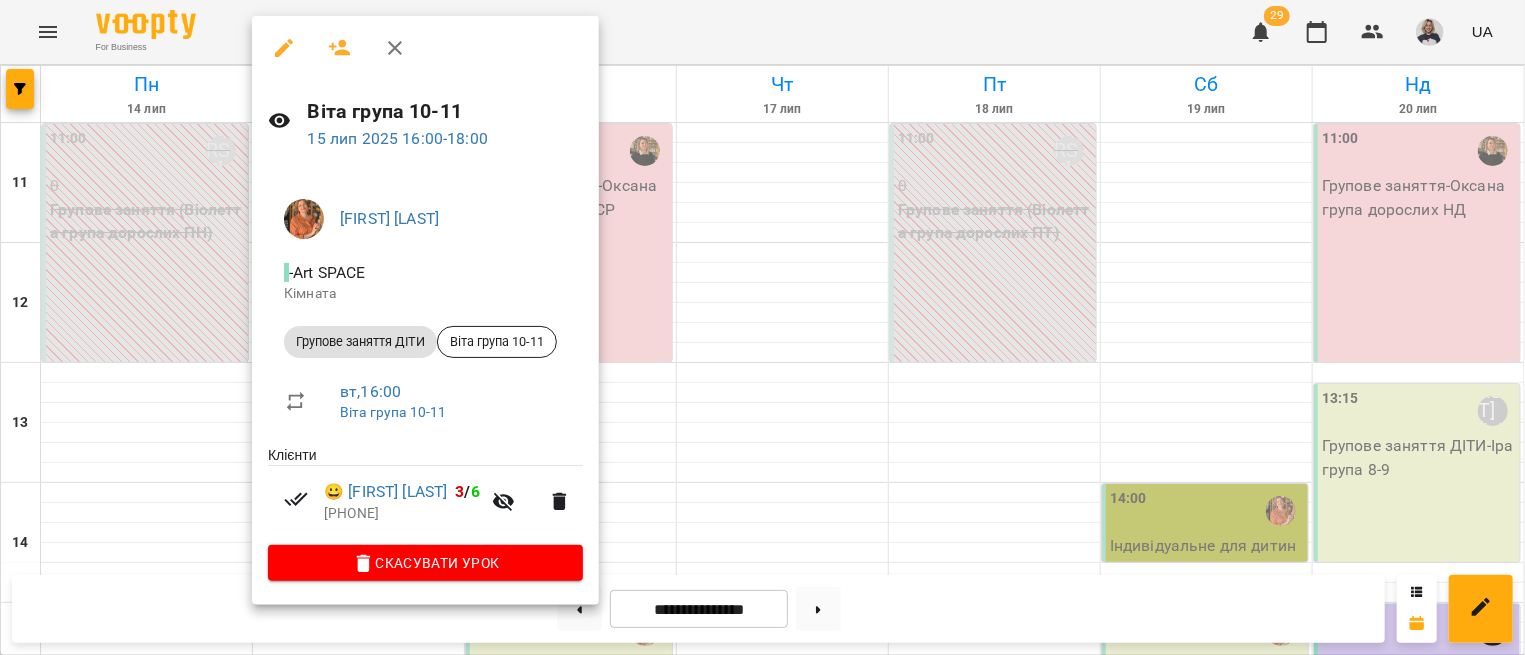 click 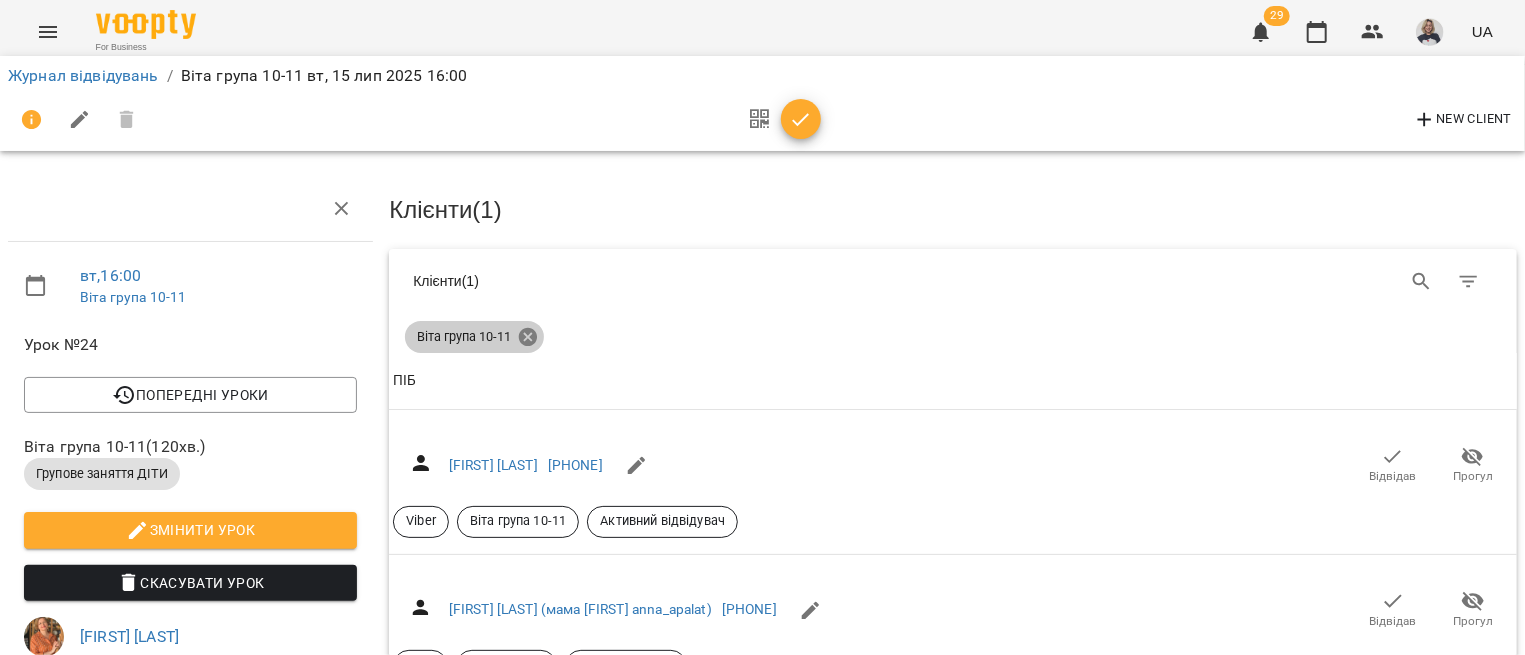 click 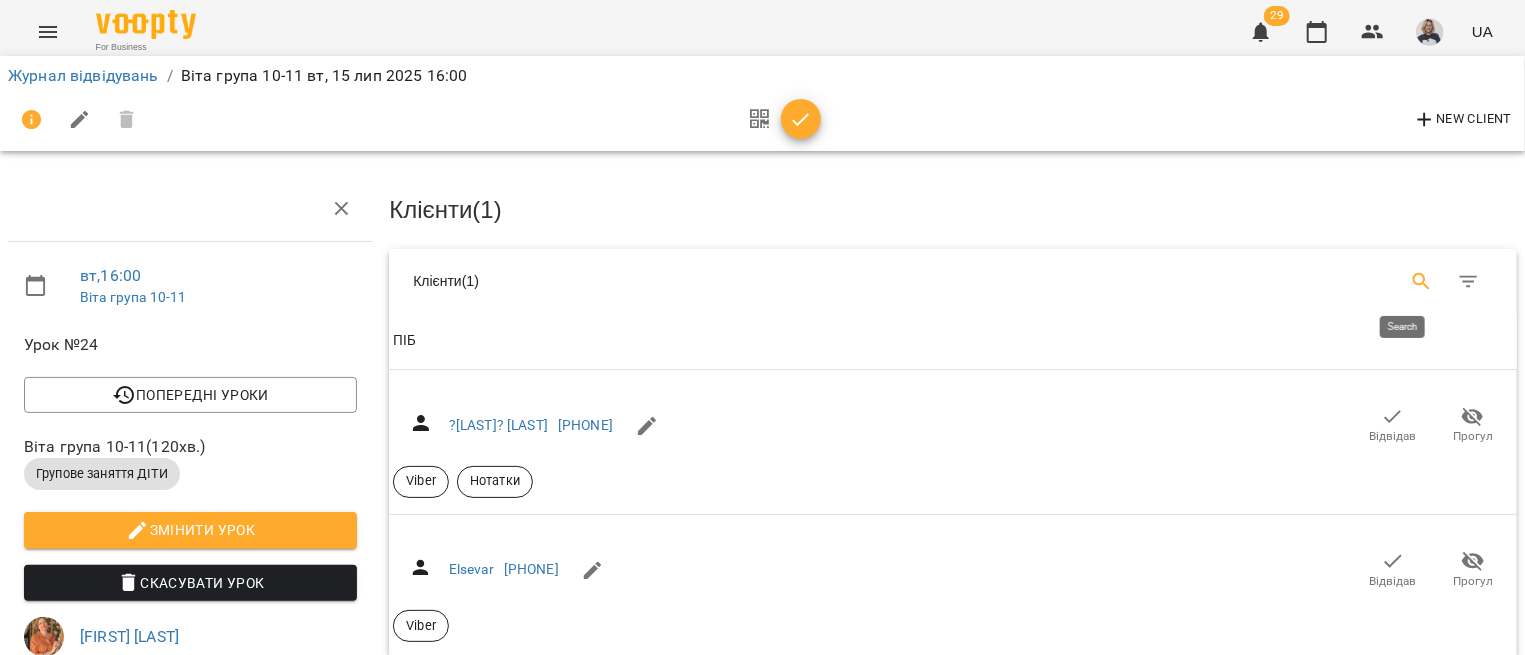 click 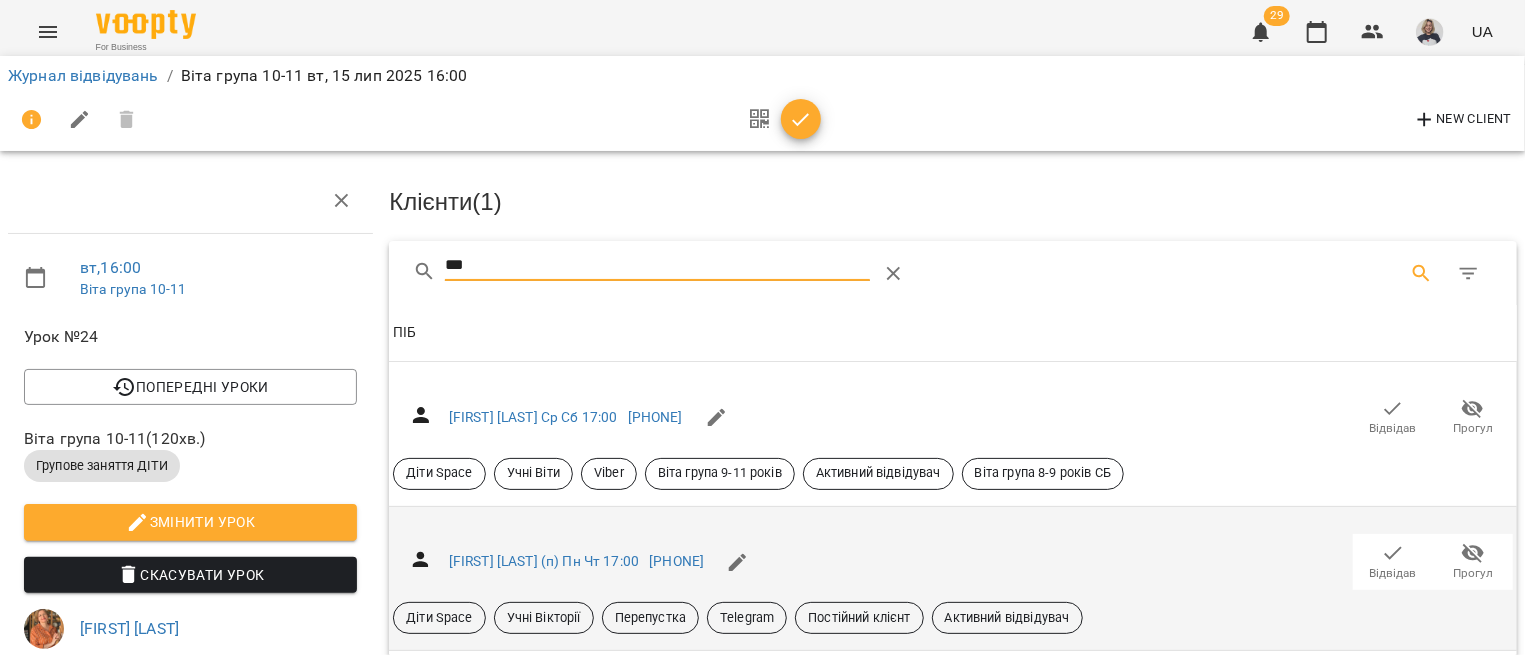 scroll, scrollTop: 241, scrollLeft: 0, axis: vertical 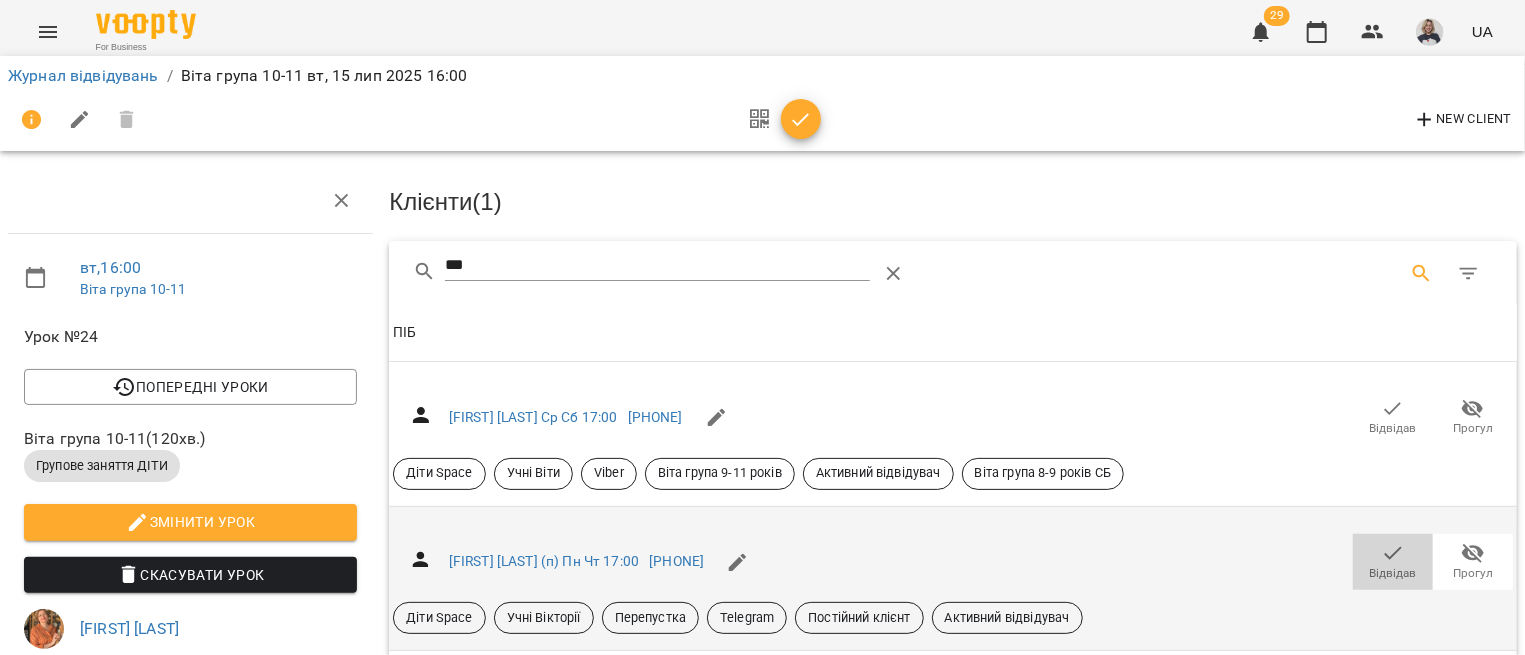 click on "Відвідав" at bounding box center (1393, 562) 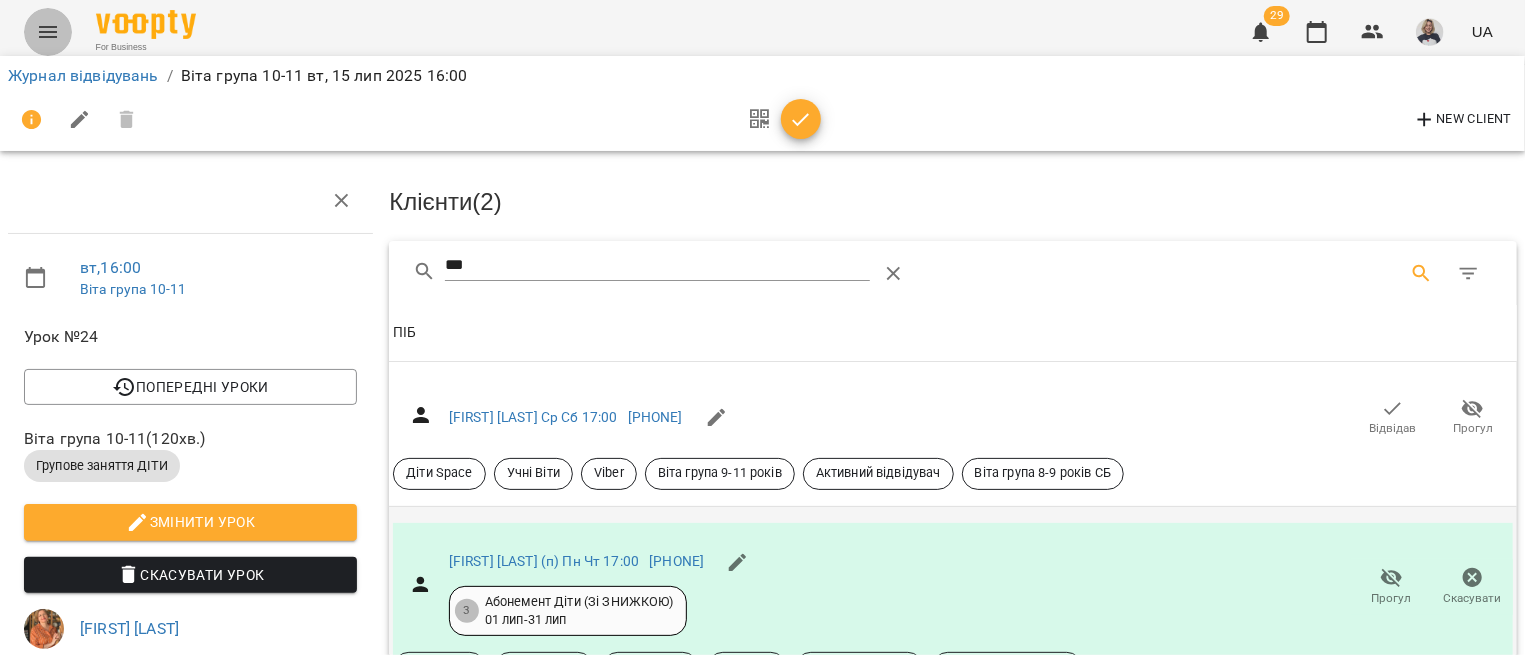 click 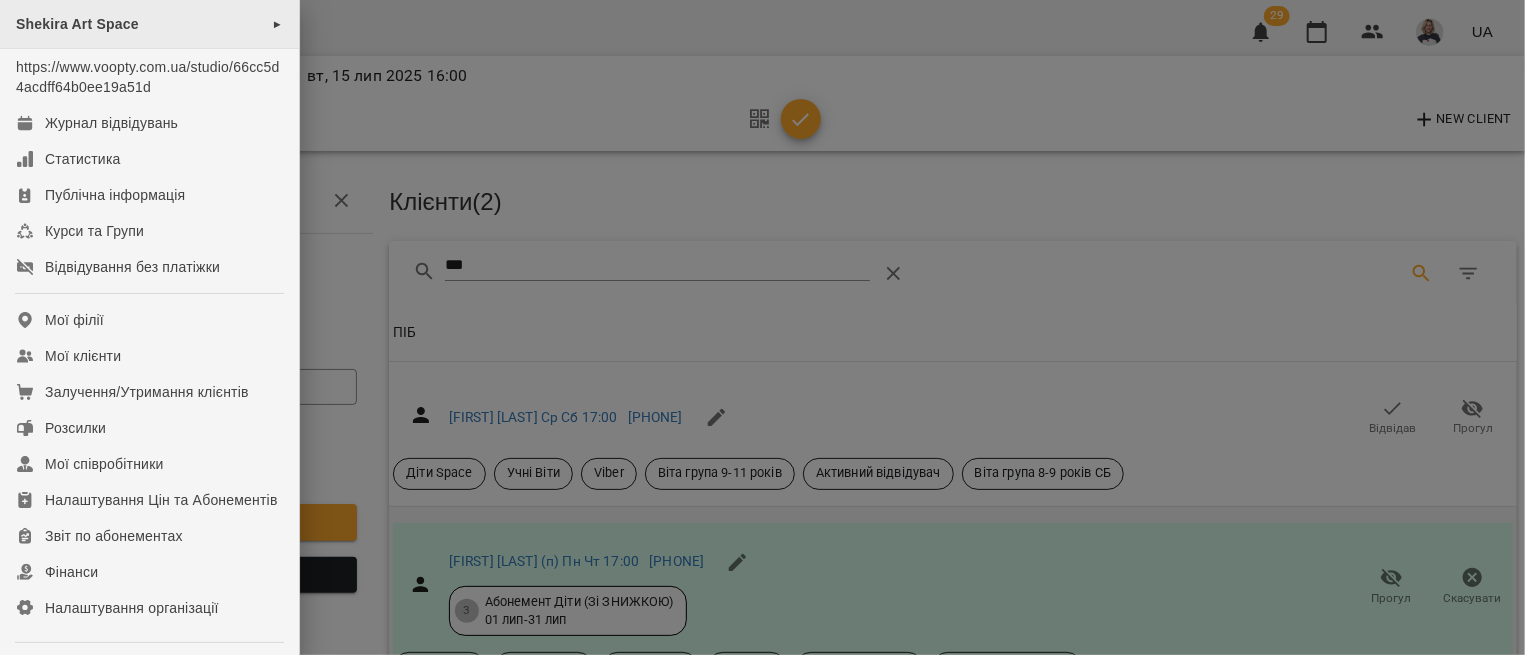 drag, startPoint x: 47, startPoint y: 29, endPoint x: 178, endPoint y: 18, distance: 131.46101 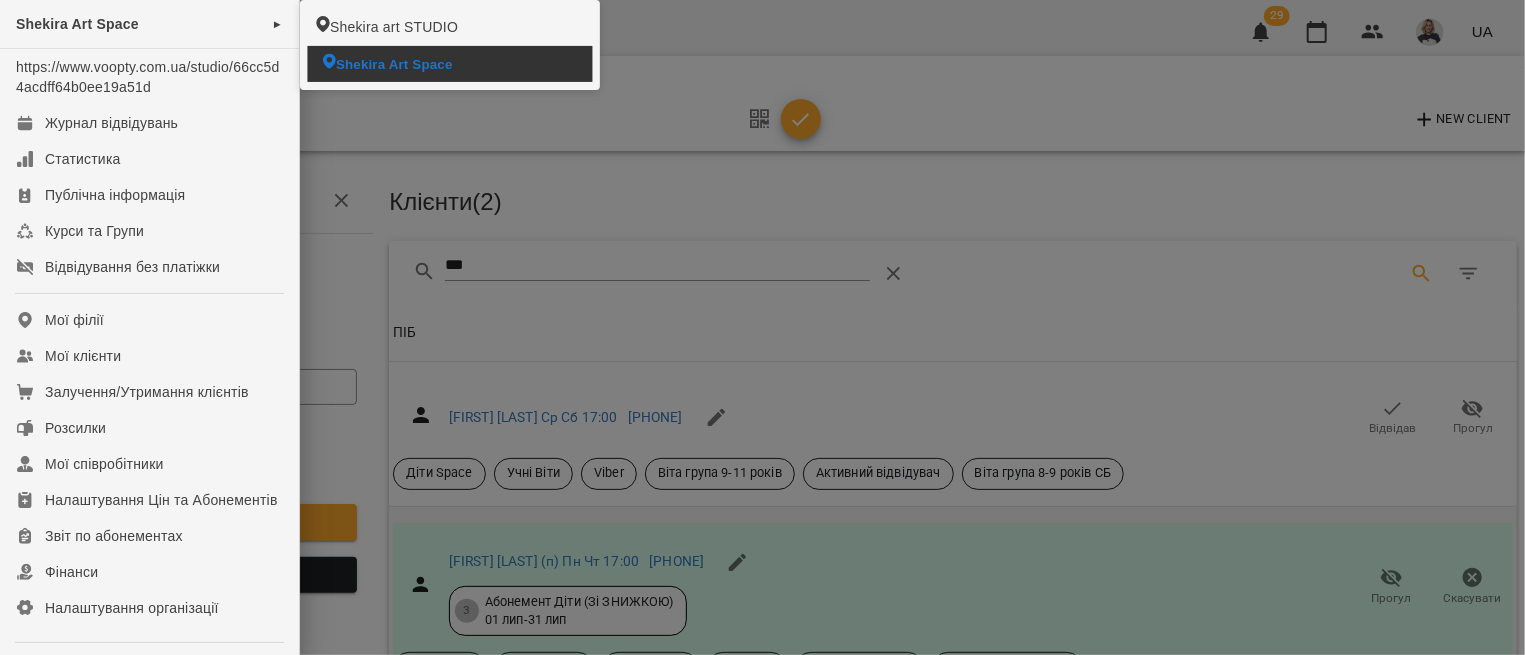 click on "Shekira Art Space" at bounding box center [394, 63] 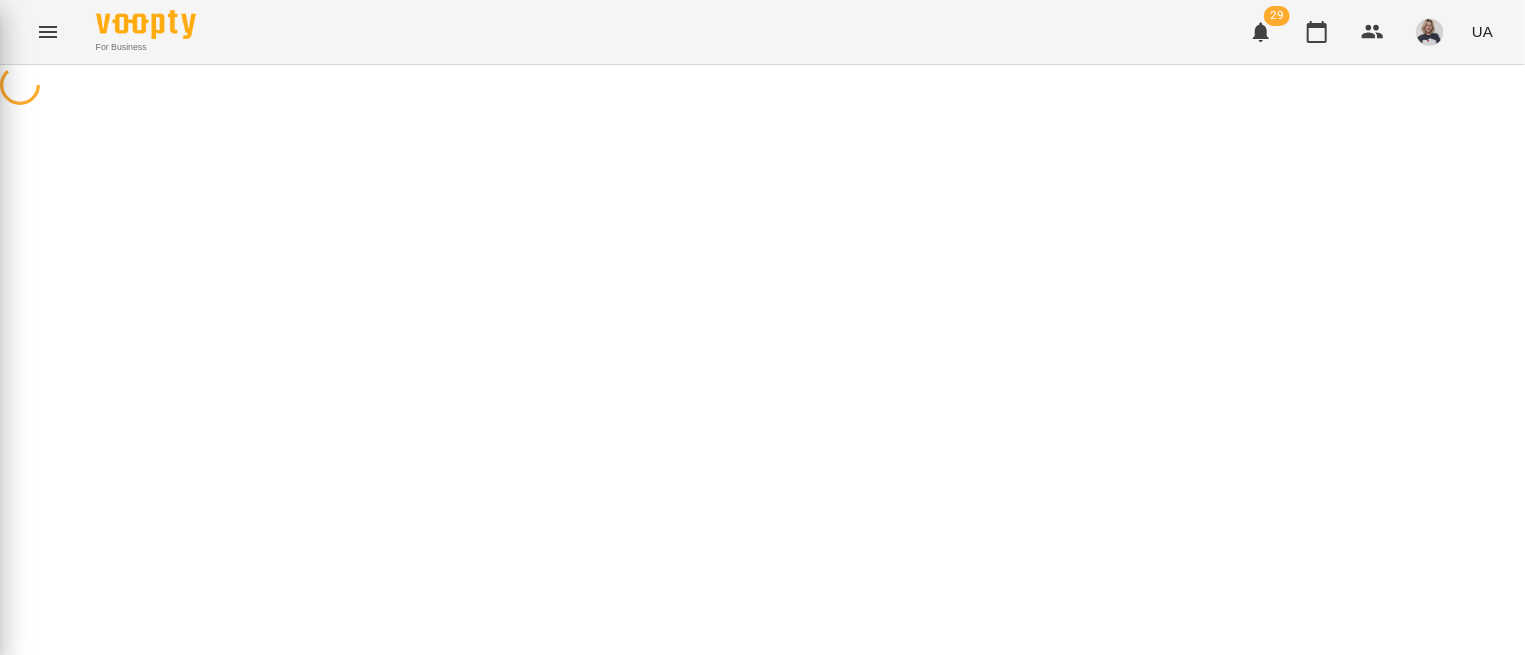 scroll, scrollTop: 0, scrollLeft: 0, axis: both 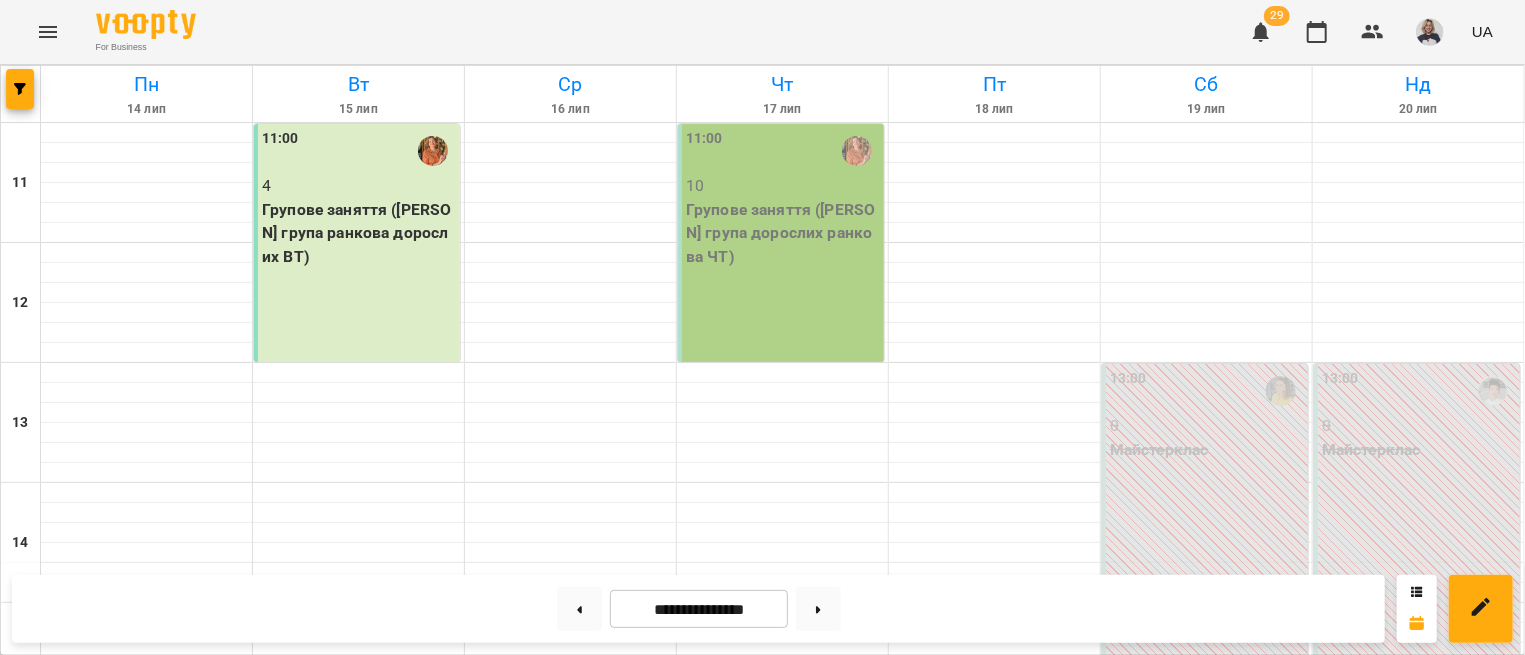 click at bounding box center (48, 32) 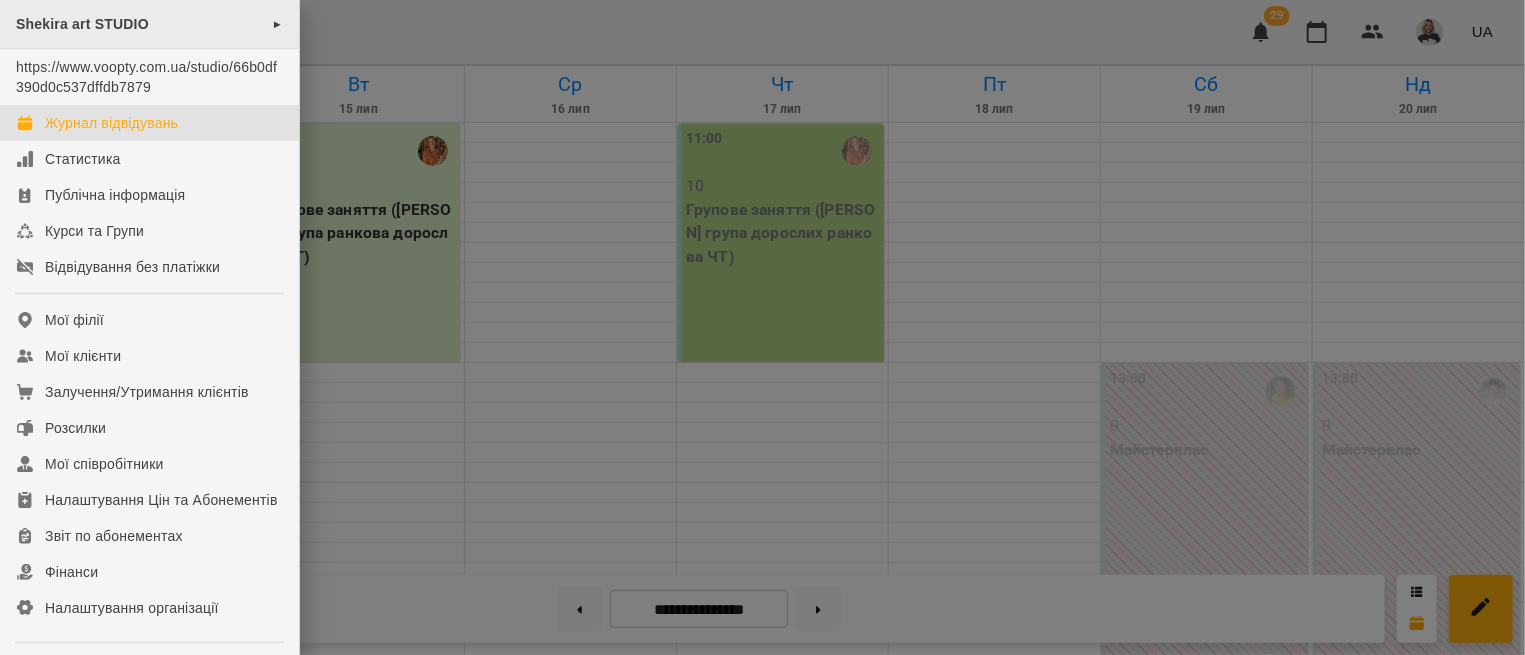 click on "Shekira art STUDIO" at bounding box center (82, 24) 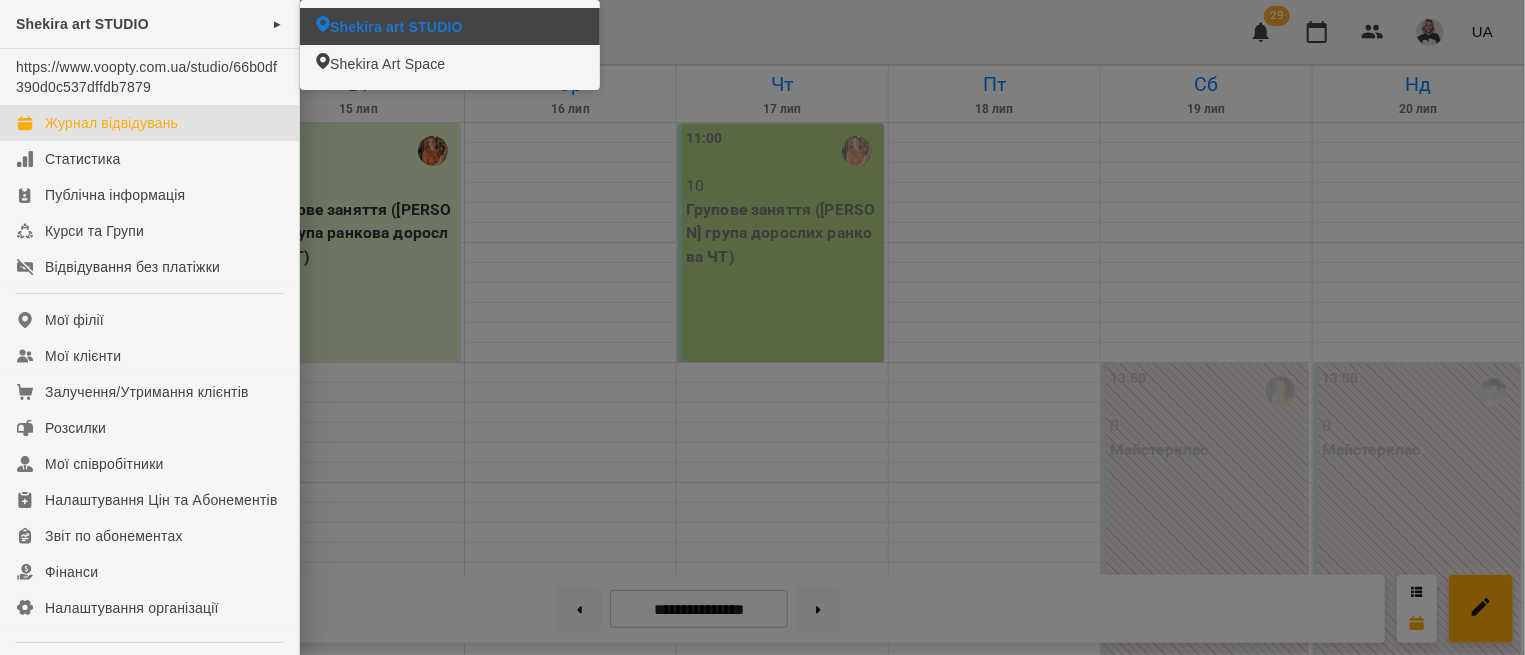 click on "Shekira art STUDIO" at bounding box center [450, 26] 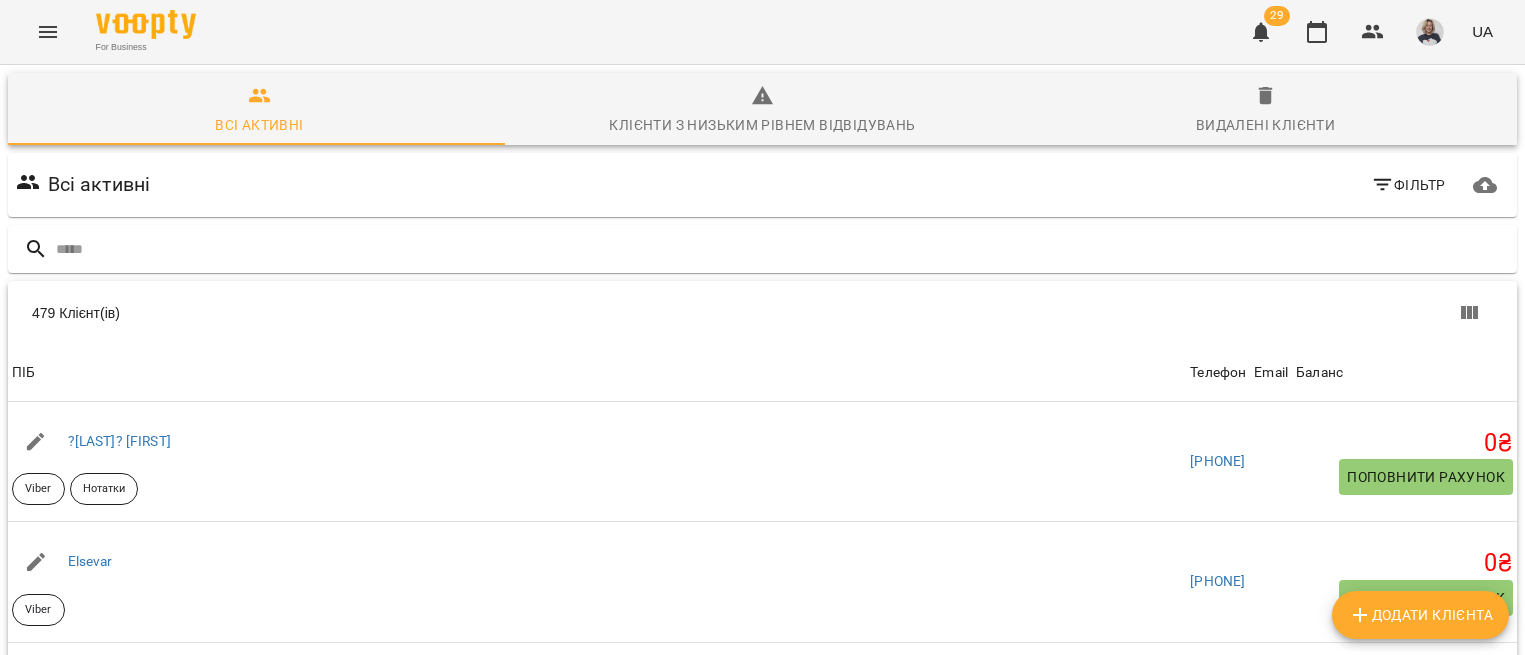 scroll, scrollTop: 0, scrollLeft: 0, axis: both 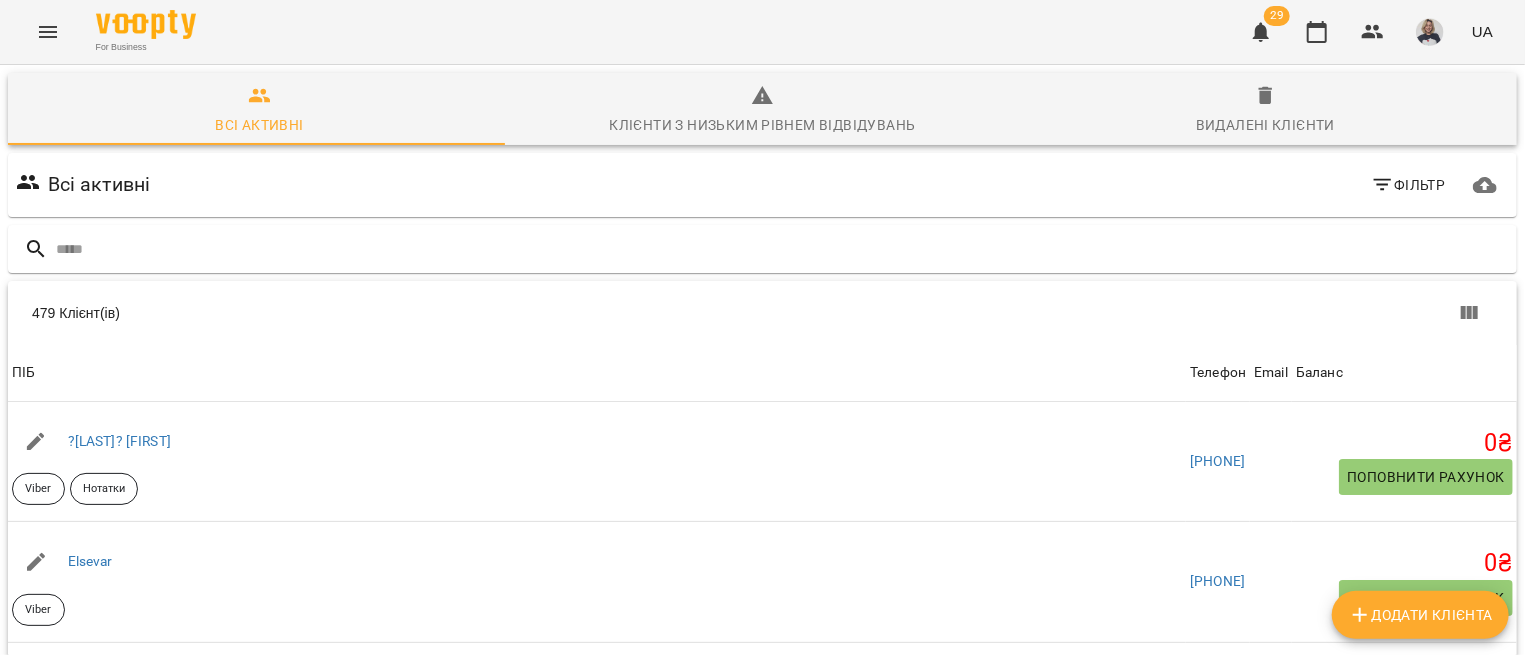 click on "For Business 29 UA" at bounding box center [762, 32] 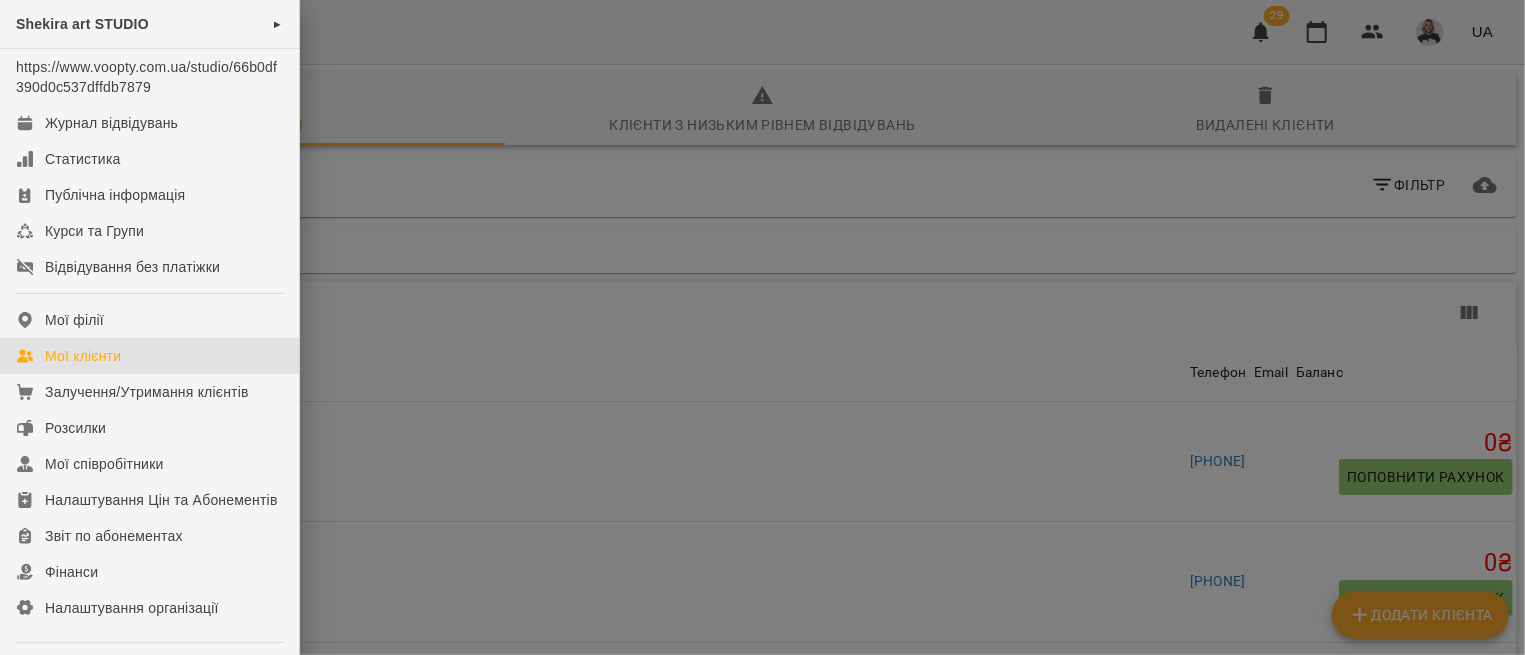 click on "Мої клієнти" at bounding box center [83, 356] 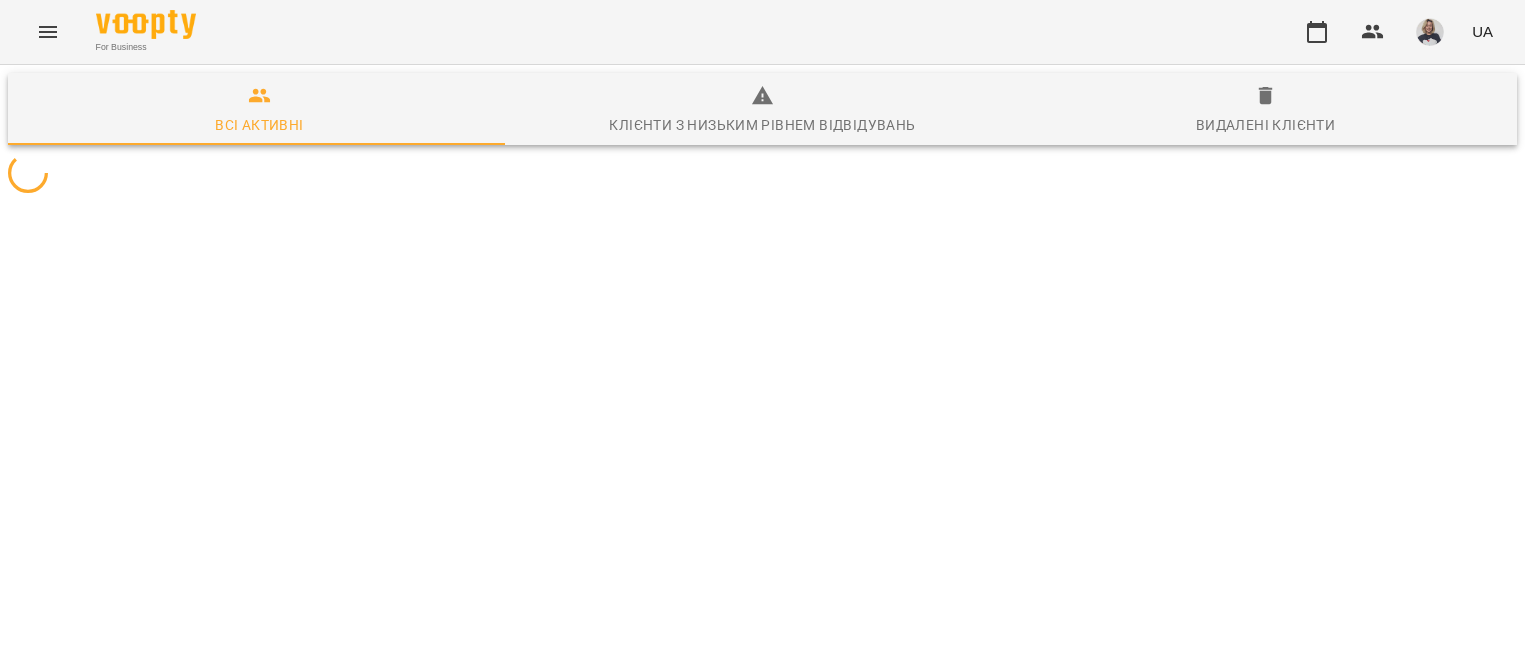 scroll, scrollTop: 0, scrollLeft: 0, axis: both 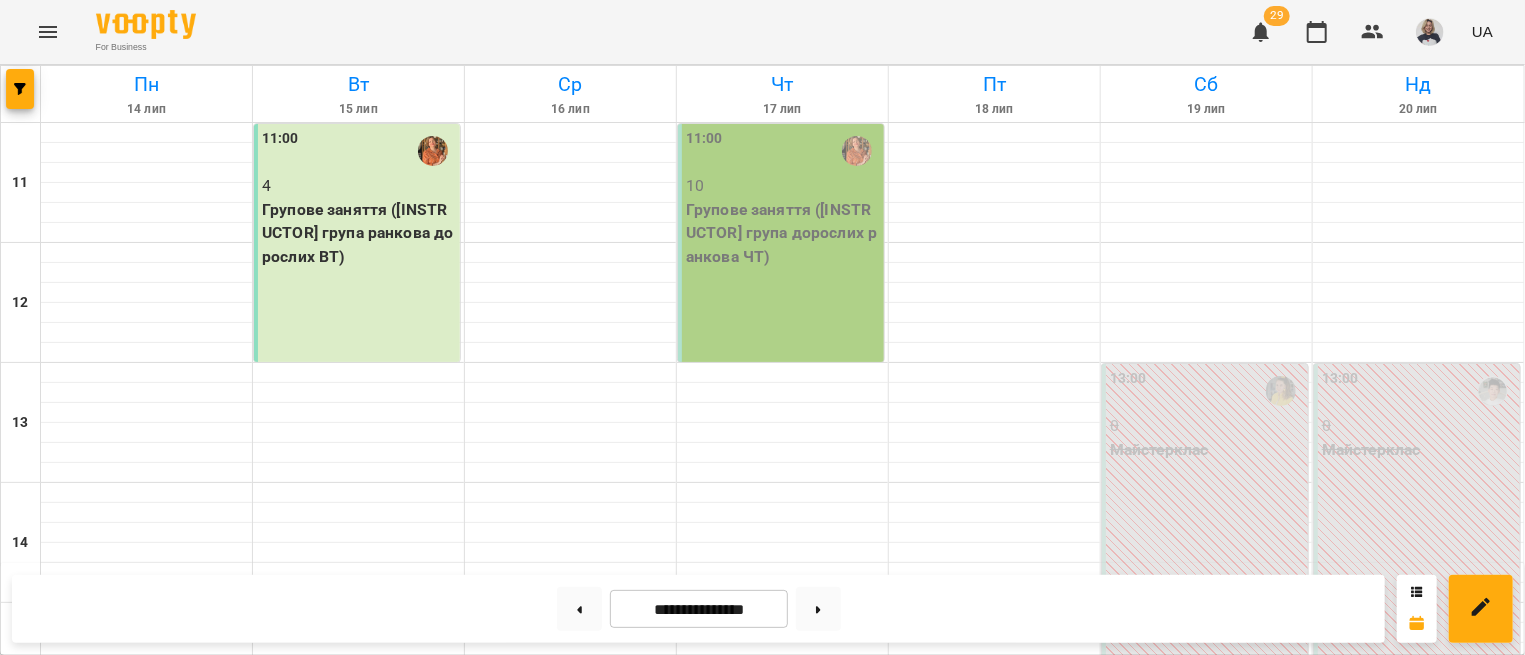click on "11:00 4 Групове заняття ([INSTRUCTOR] група ранкова дорослих ВТ)" at bounding box center [357, 243] 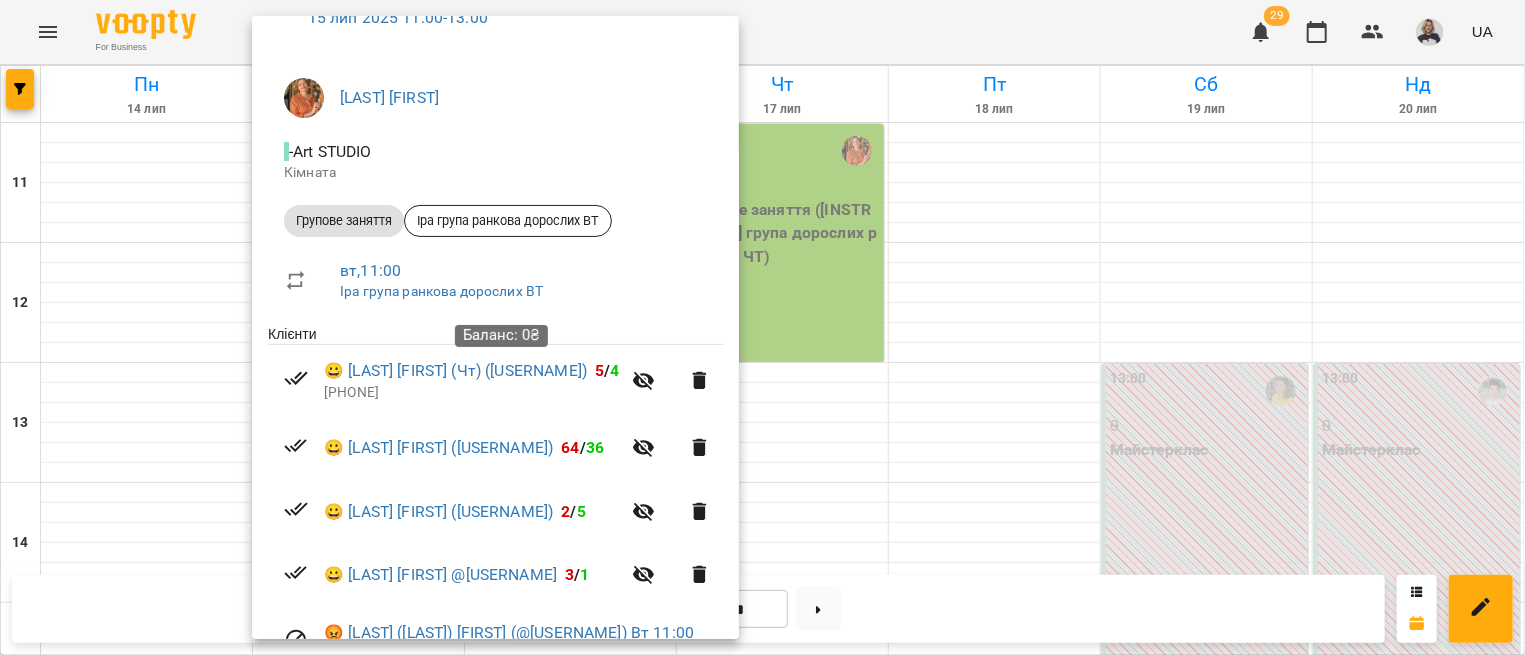 scroll, scrollTop: 241, scrollLeft: 0, axis: vertical 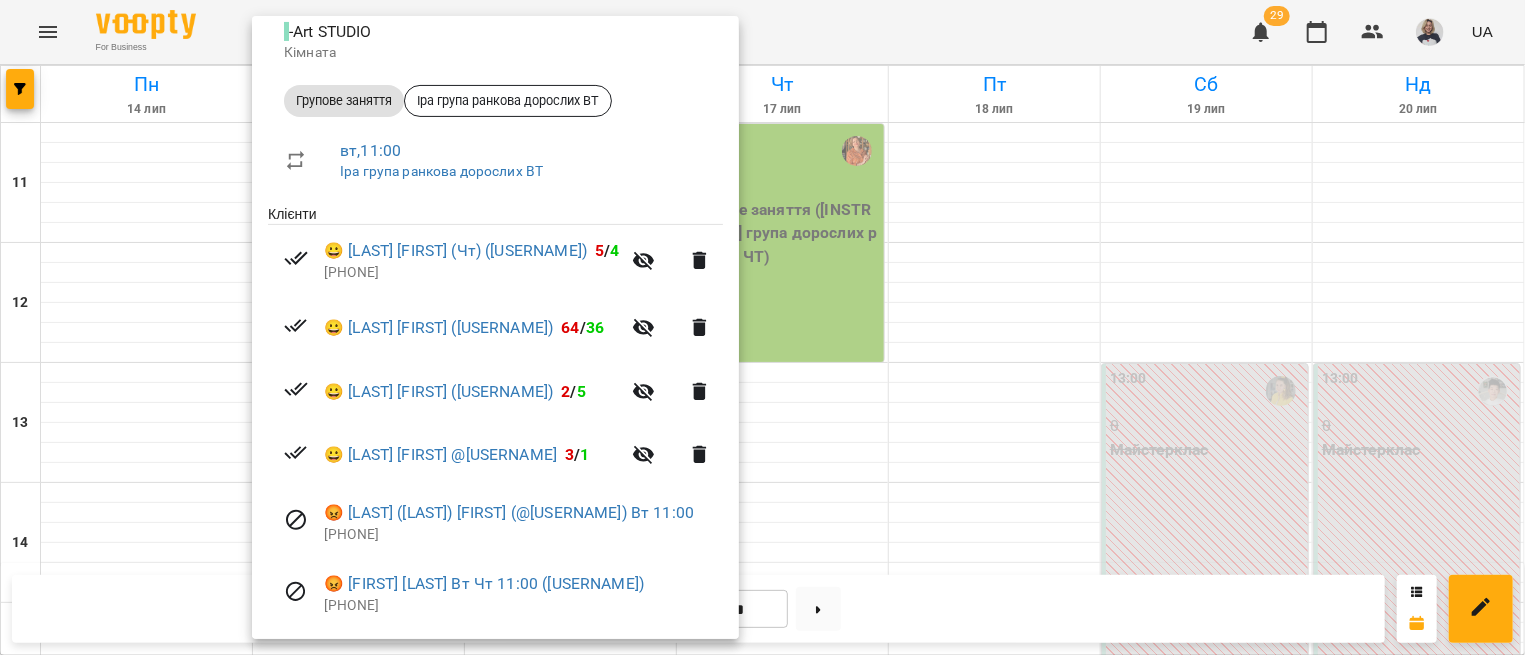 click at bounding box center (762, 327) 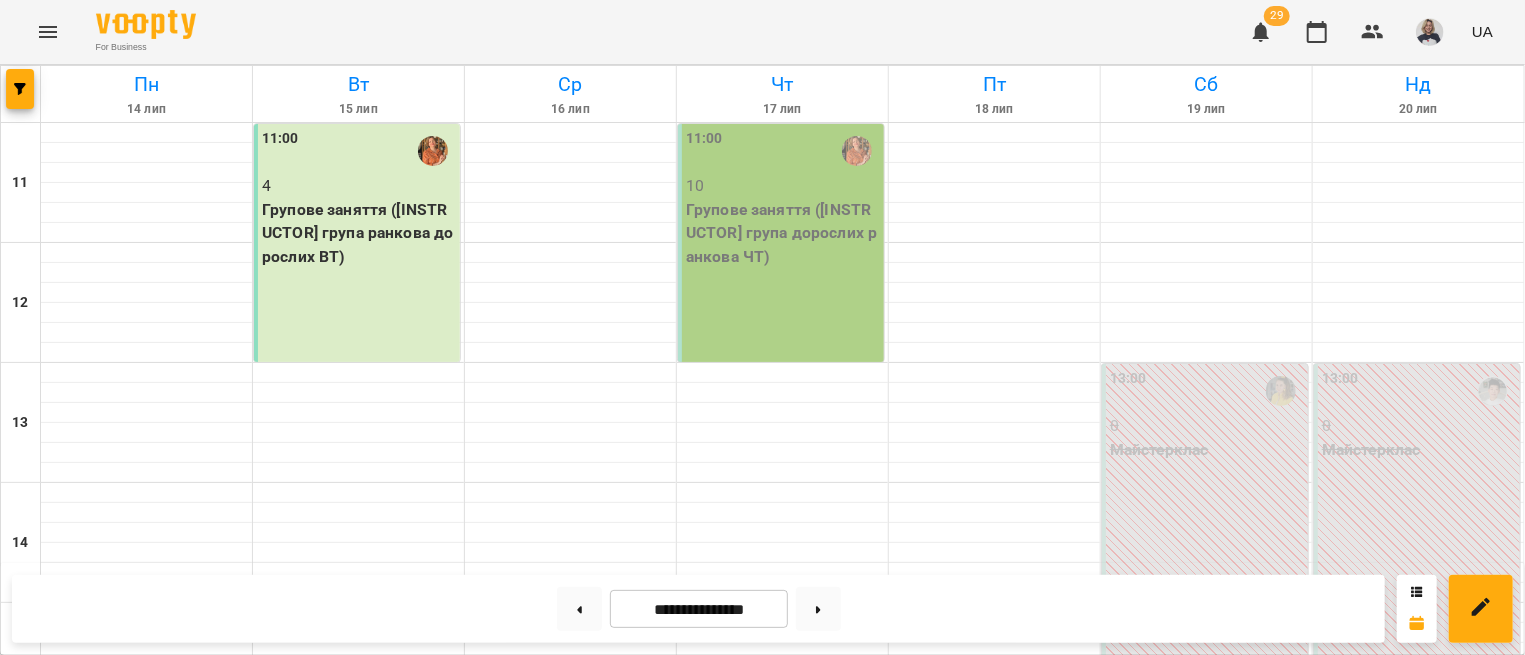 scroll, scrollTop: 724, scrollLeft: 0, axis: vertical 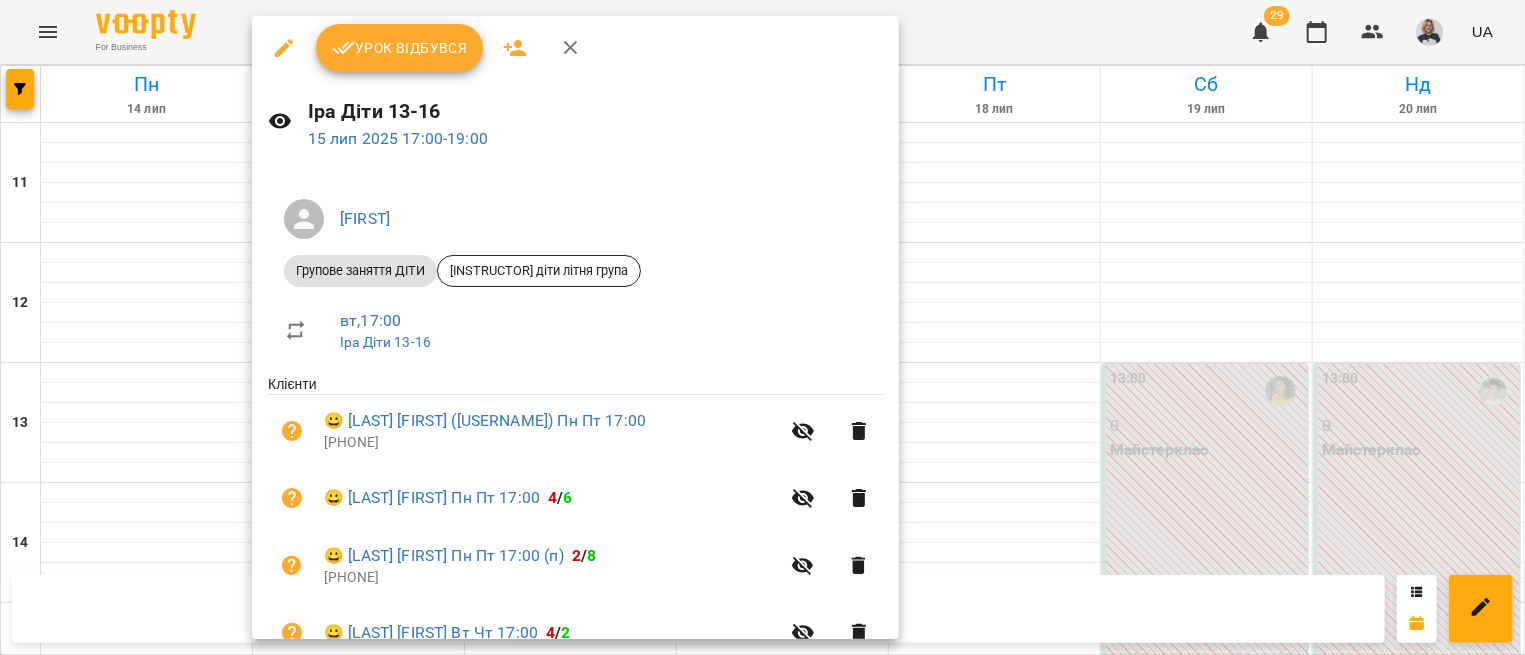 click at bounding box center (762, 327) 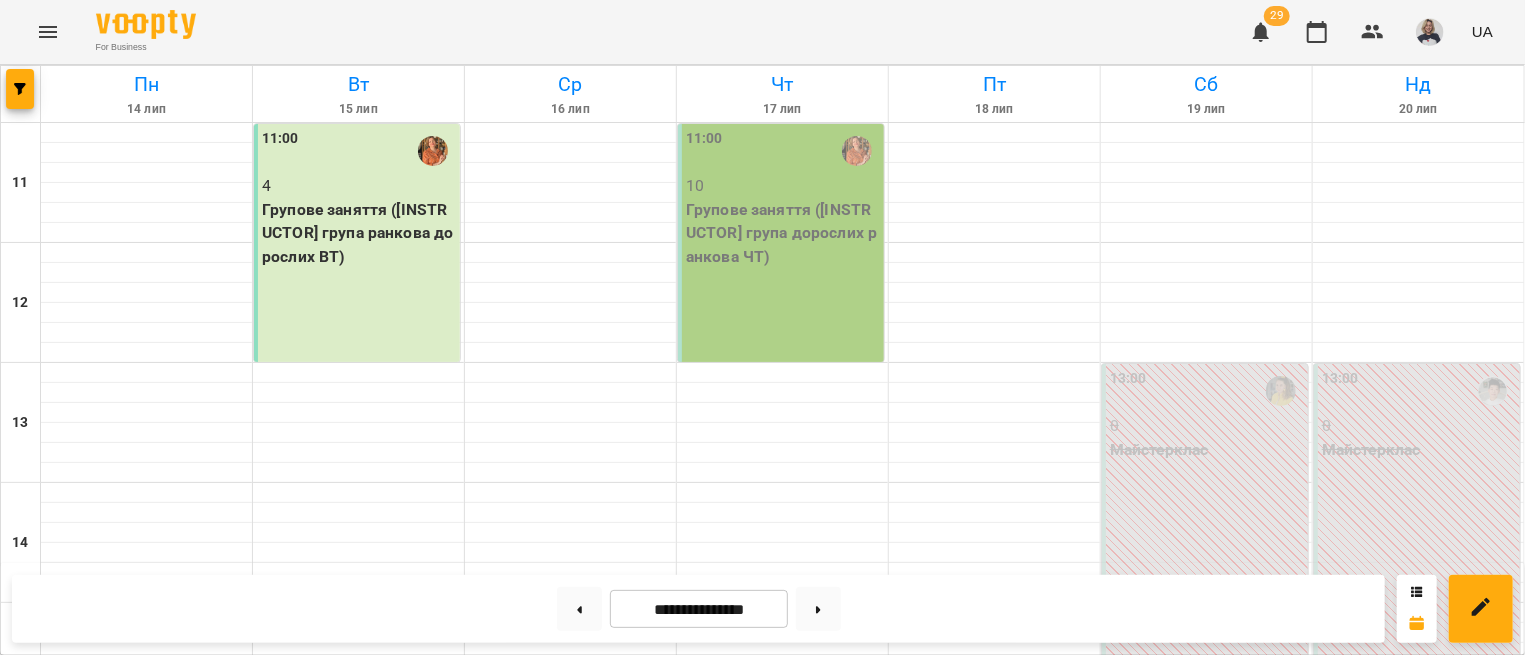 scroll, scrollTop: 0, scrollLeft: 0, axis: both 